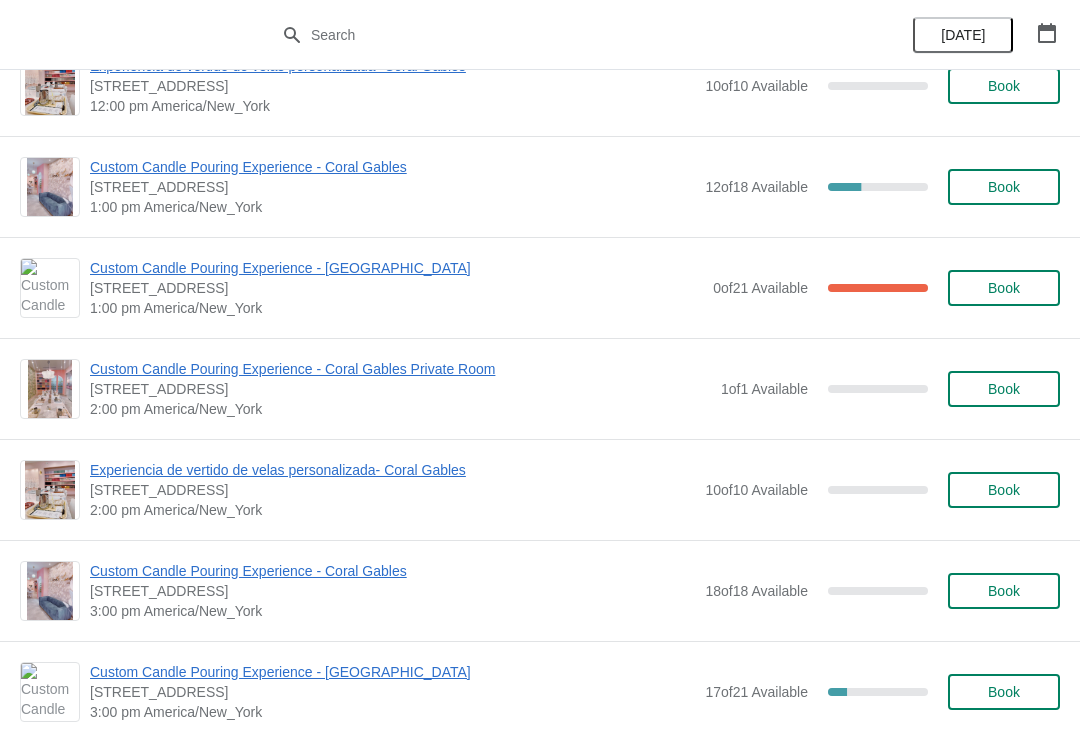 scroll, scrollTop: 450, scrollLeft: 0, axis: vertical 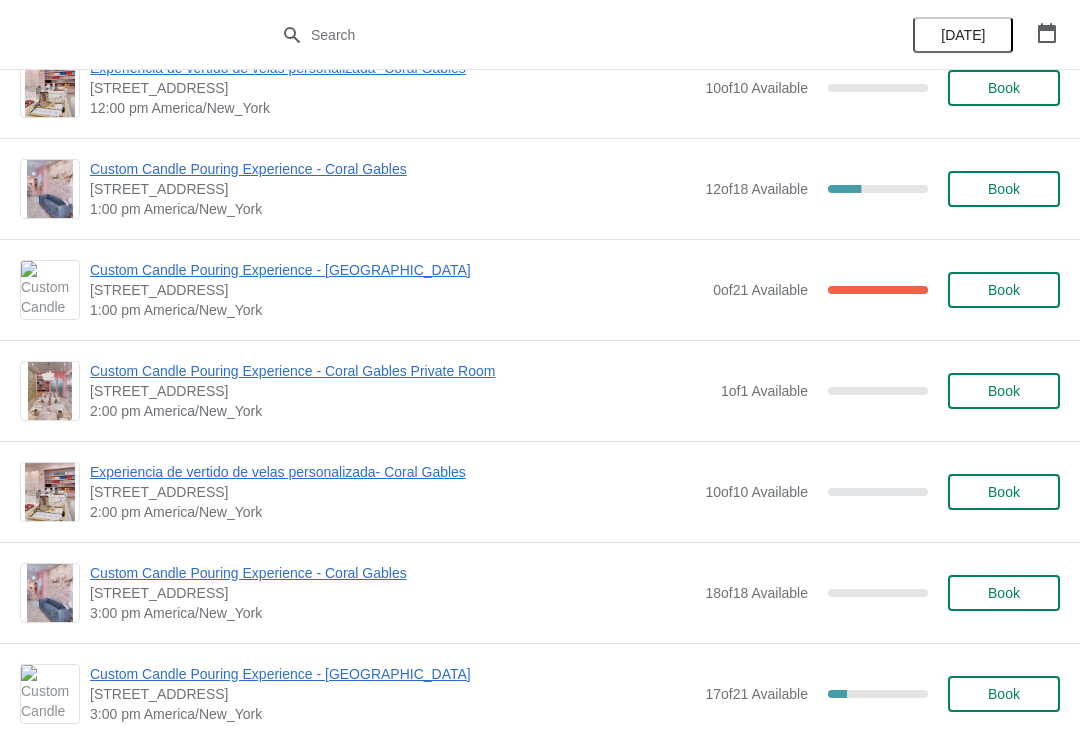 click on "Custom Candle Pouring Experience - Coral Gables" at bounding box center (392, 169) 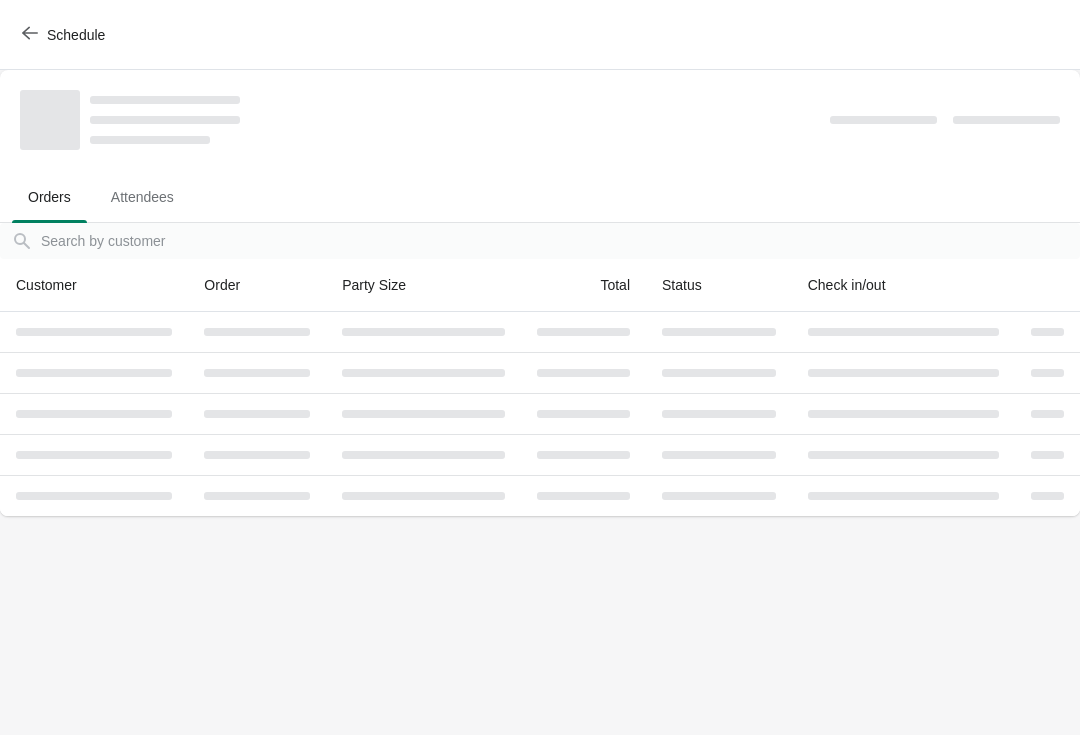 scroll, scrollTop: 0, scrollLeft: 0, axis: both 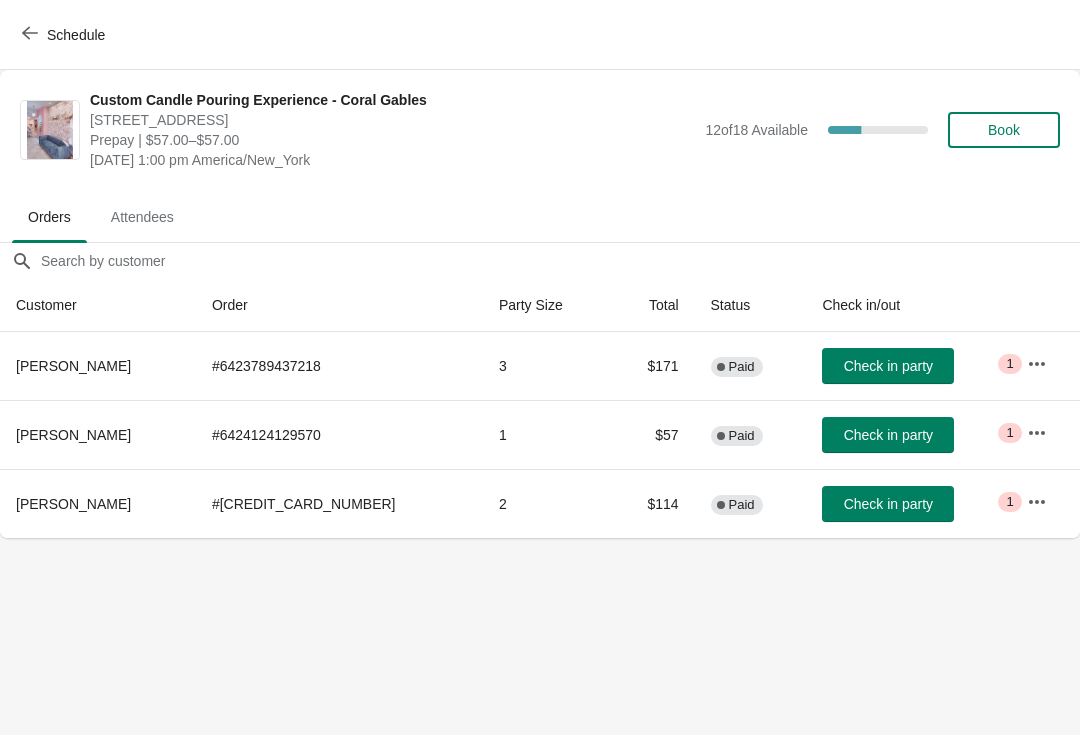 click on "Critical 1" at bounding box center [1009, 502] 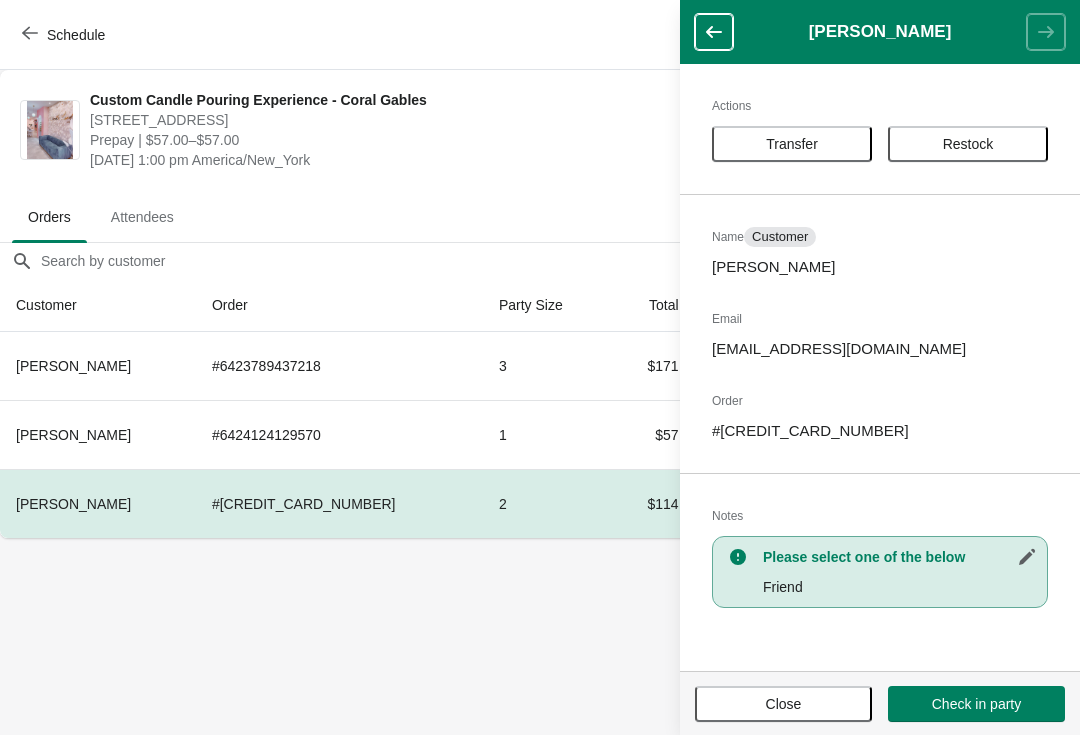 click on "Transfer" at bounding box center (792, 144) 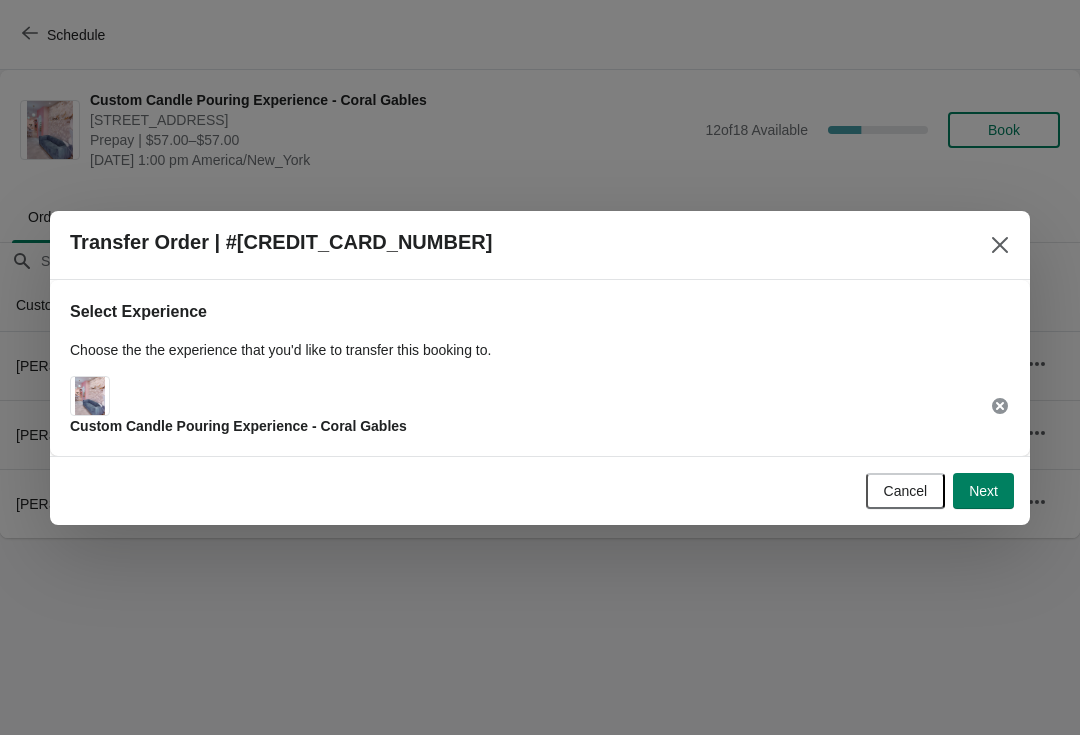 click on "Next" at bounding box center (983, 491) 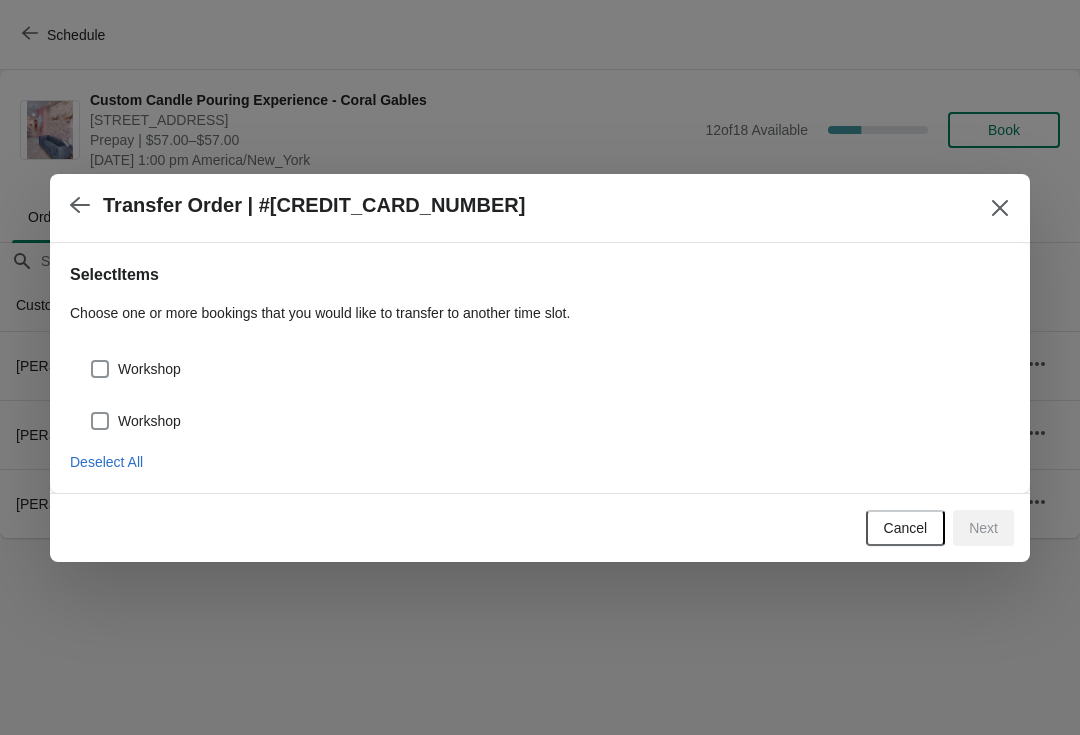 click at bounding box center (100, 369) 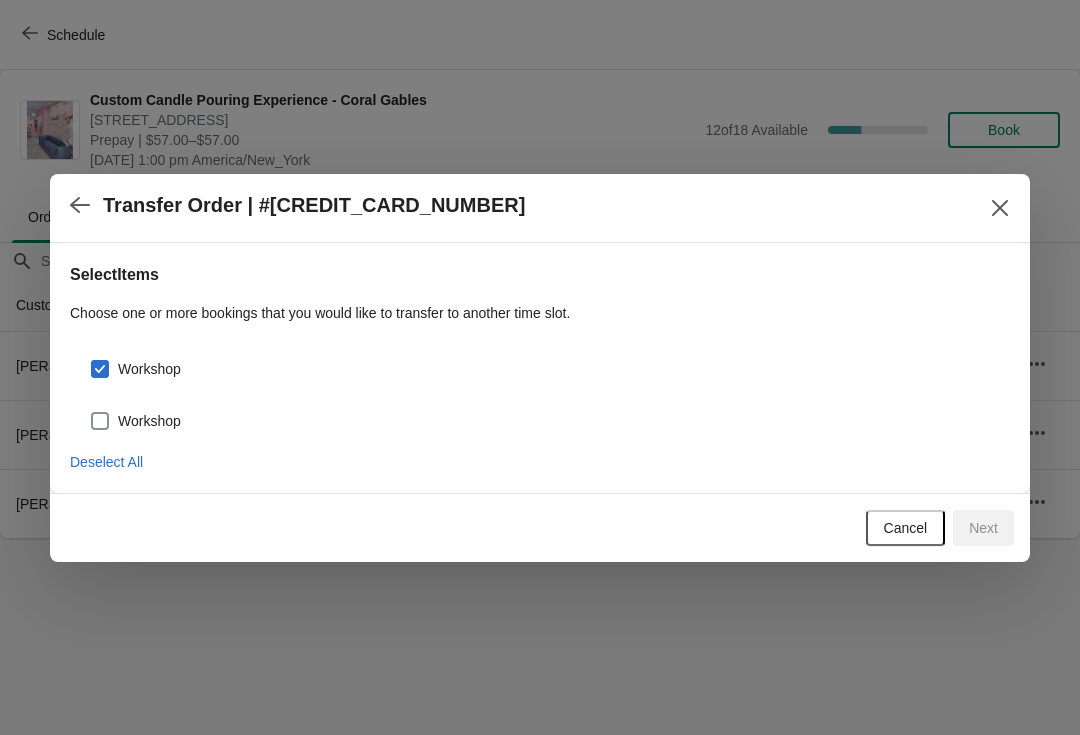 checkbox on "true" 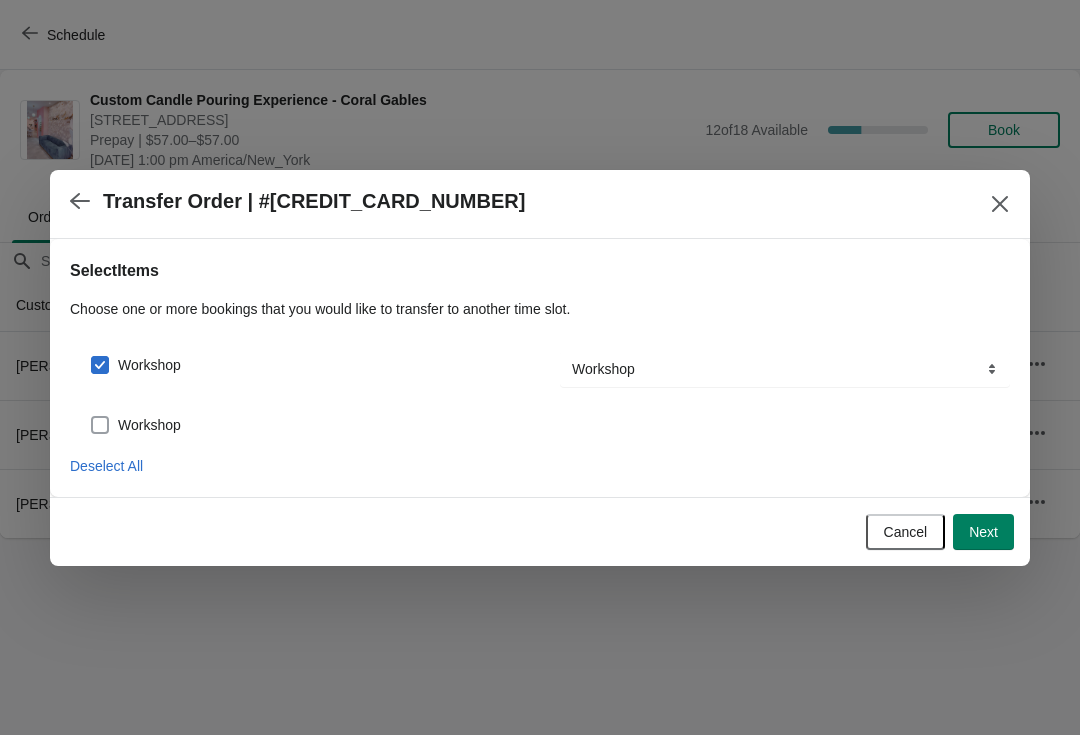 click at bounding box center [100, 425] 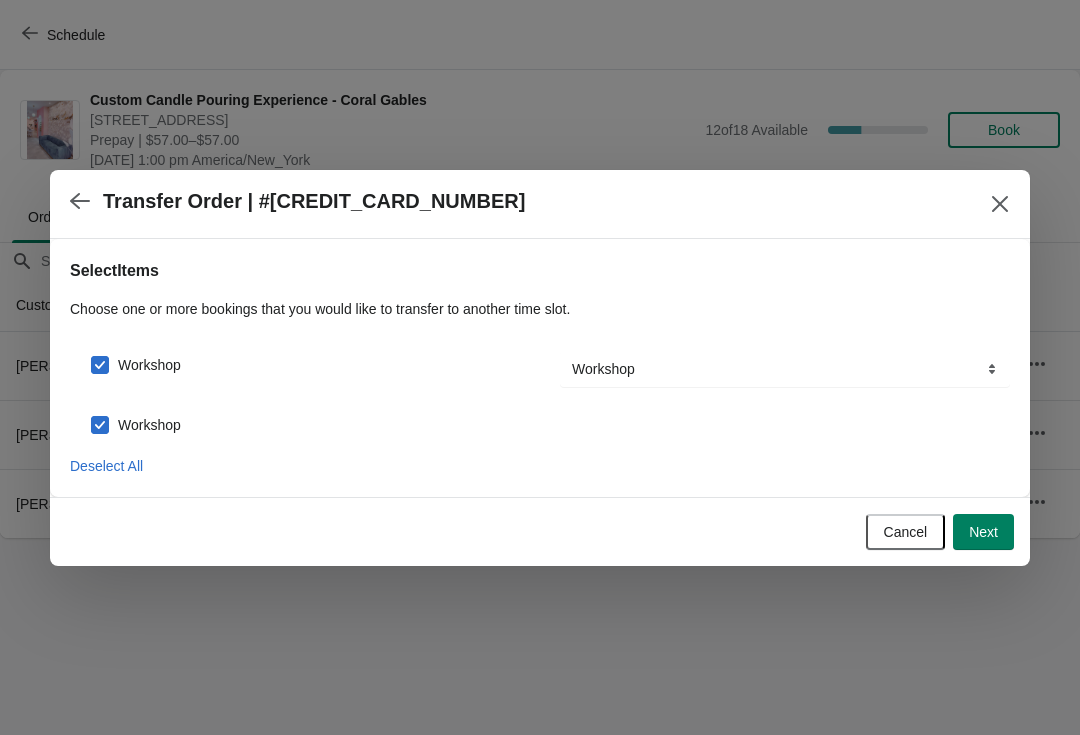 checkbox on "true" 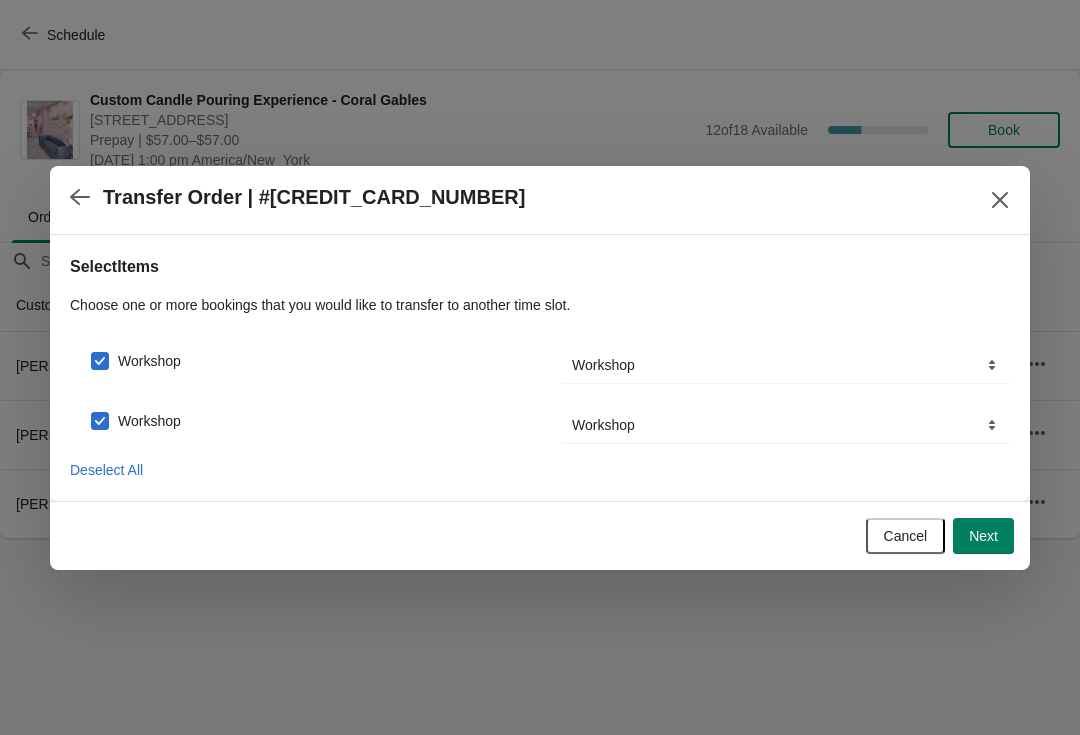 click on "Cancel" at bounding box center [906, 536] 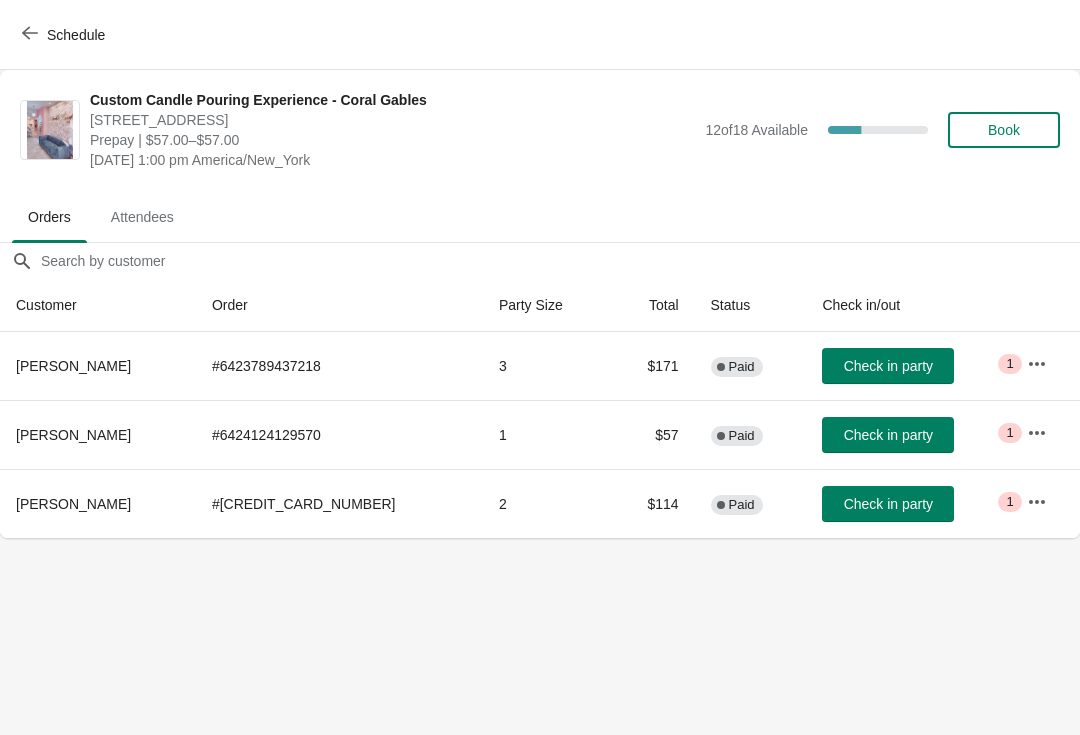 click 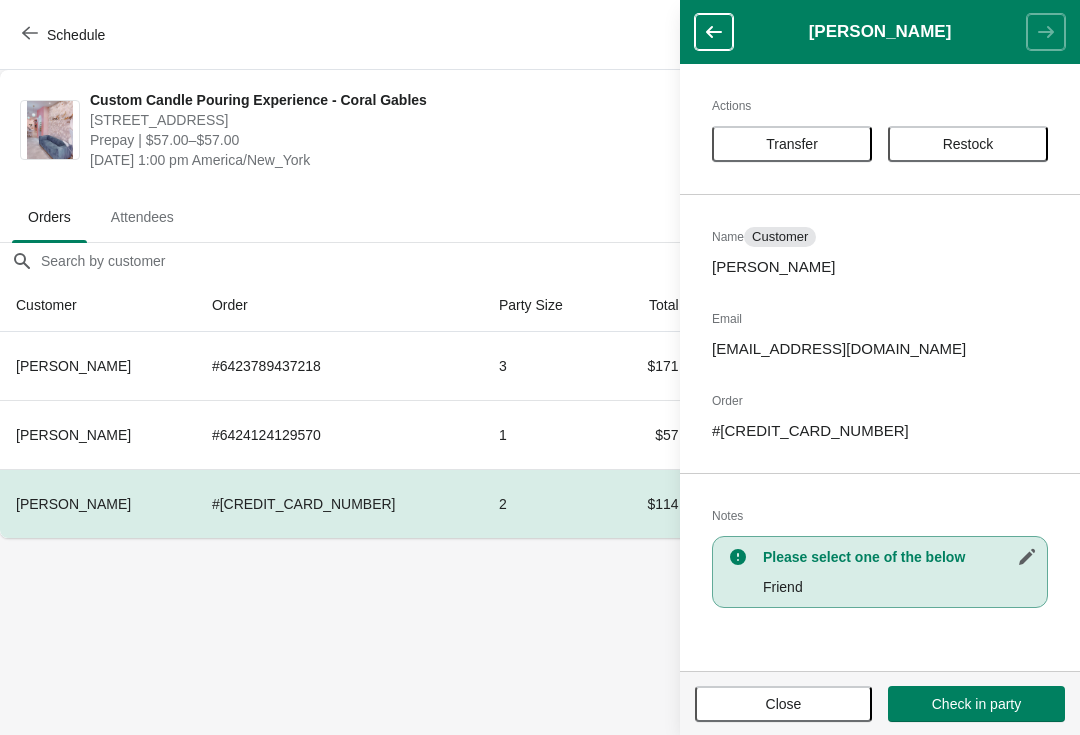 click on "Transfer" at bounding box center [792, 144] 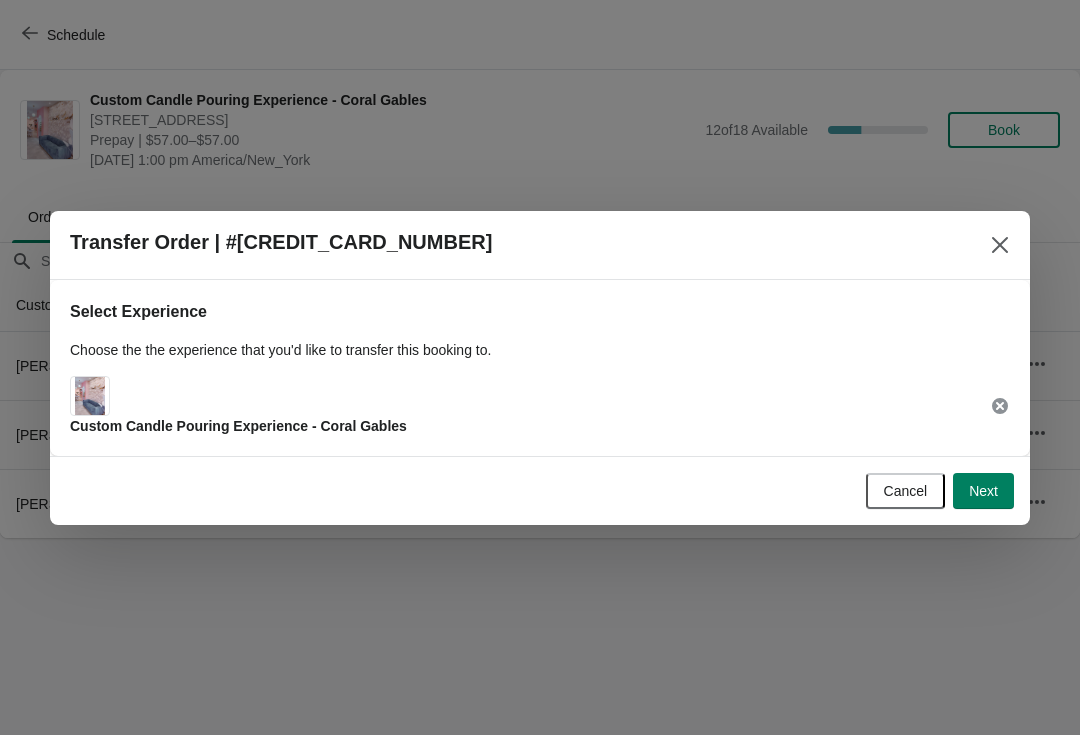 click on "Next" at bounding box center [983, 491] 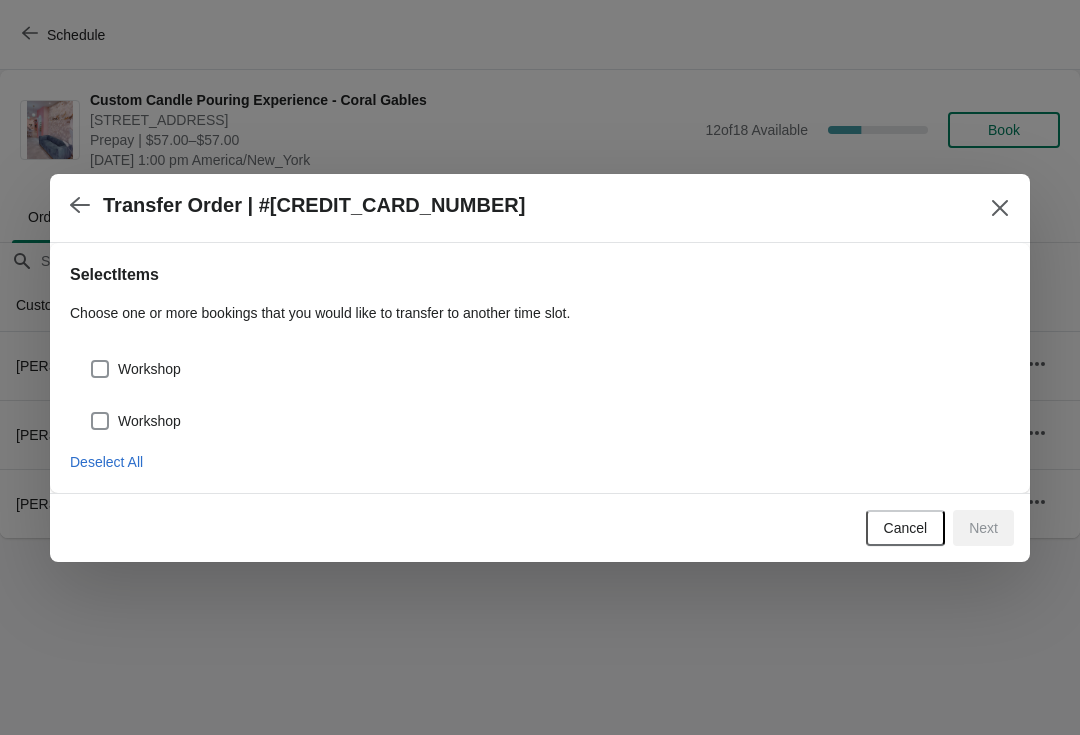 click on "Workshop" at bounding box center [135, 369] 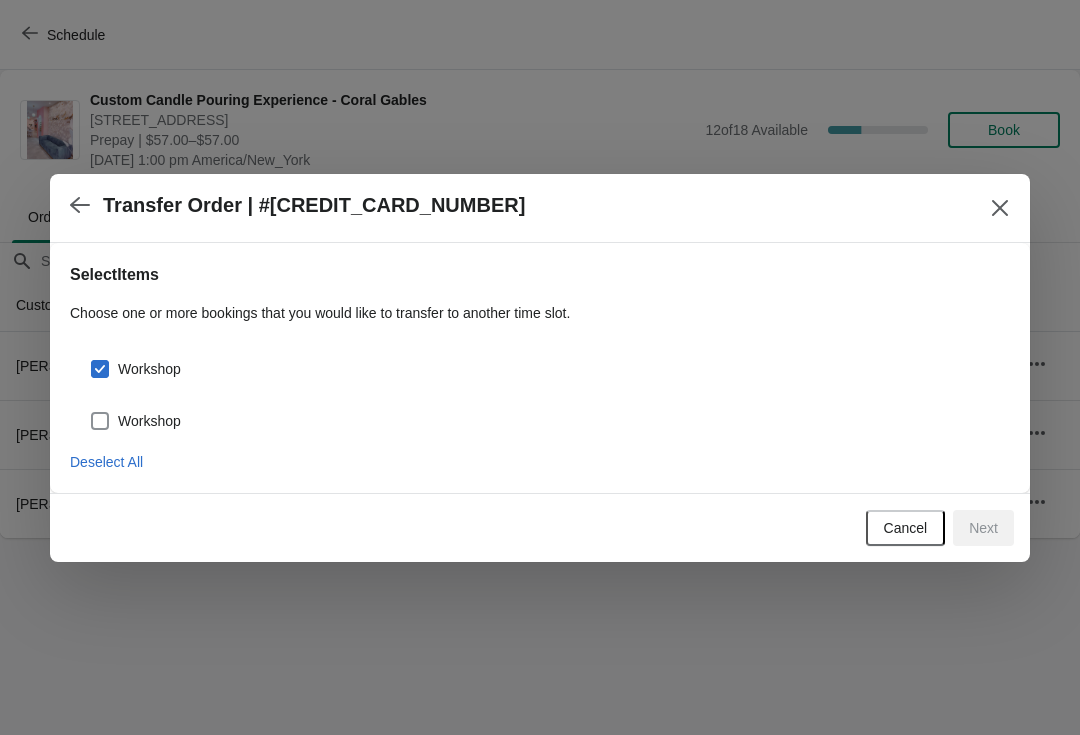 checkbox on "true" 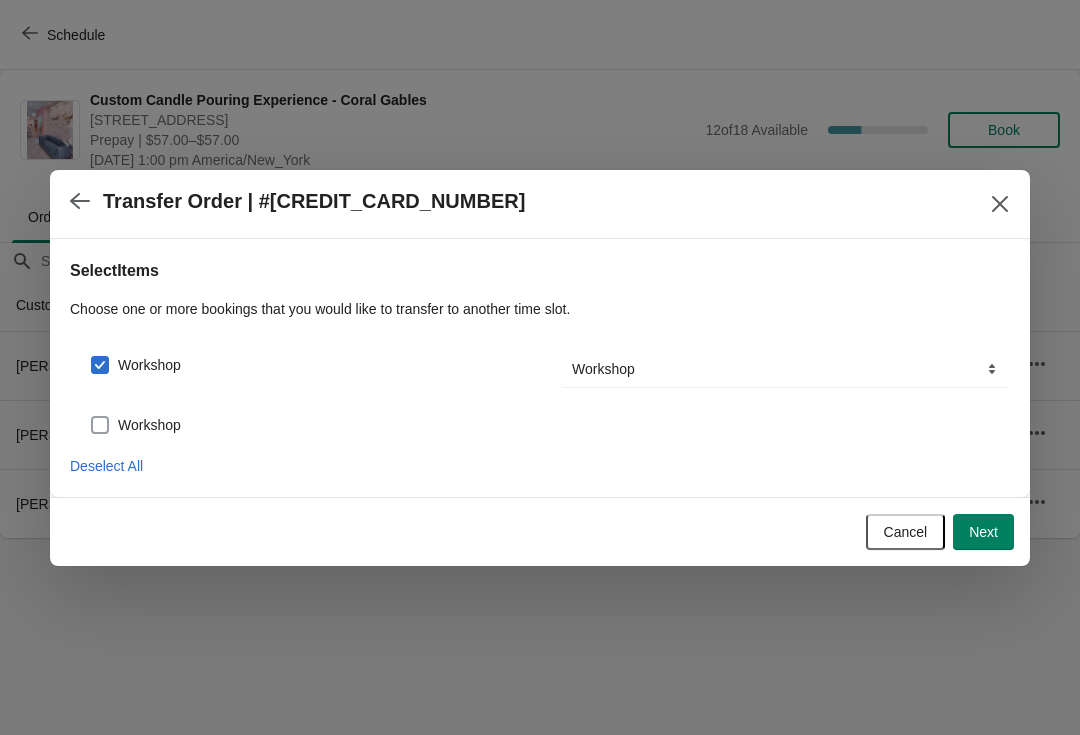 click at bounding box center [100, 425] 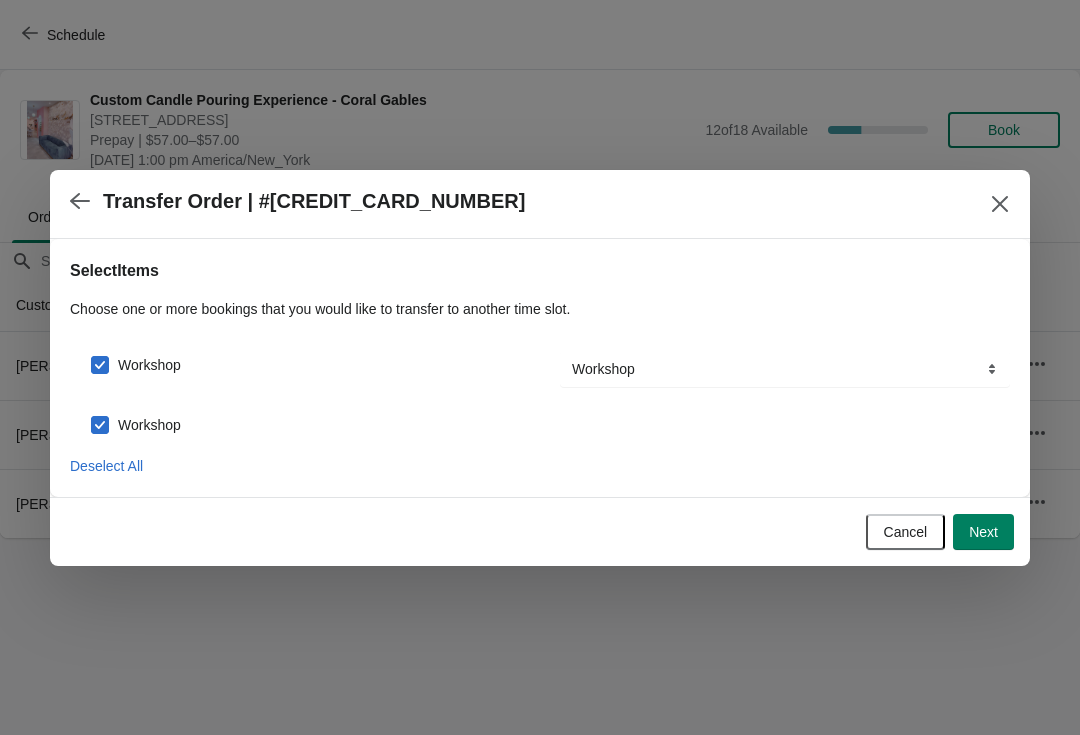 checkbox on "true" 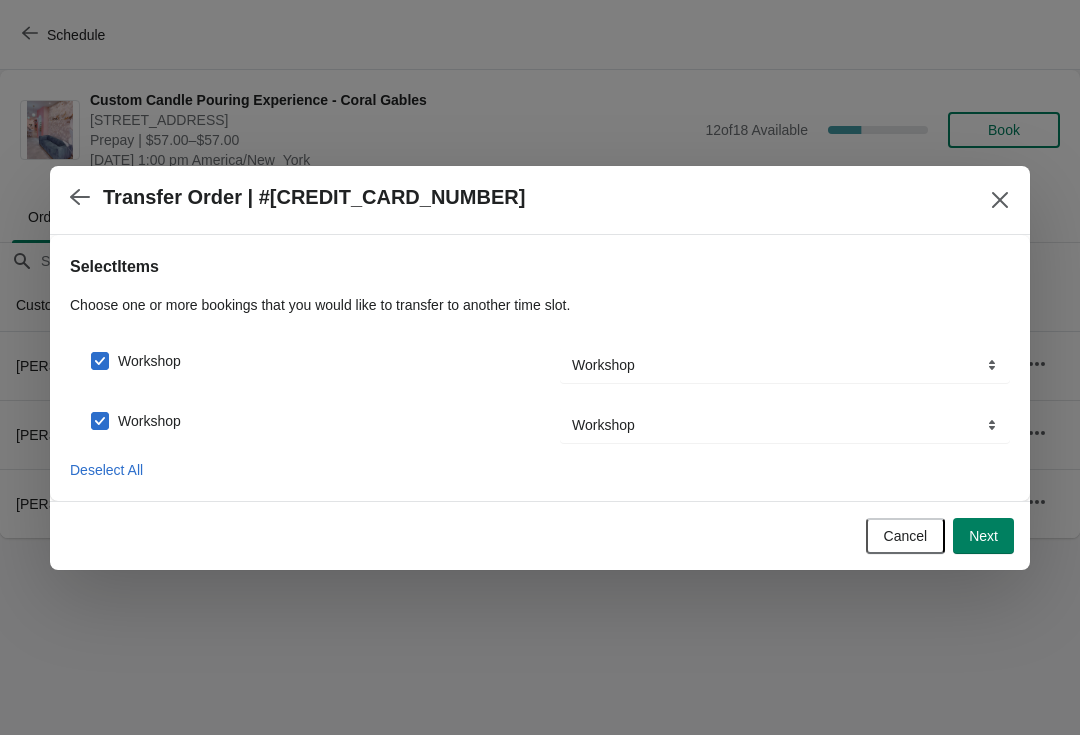click on "Next" at bounding box center [983, 536] 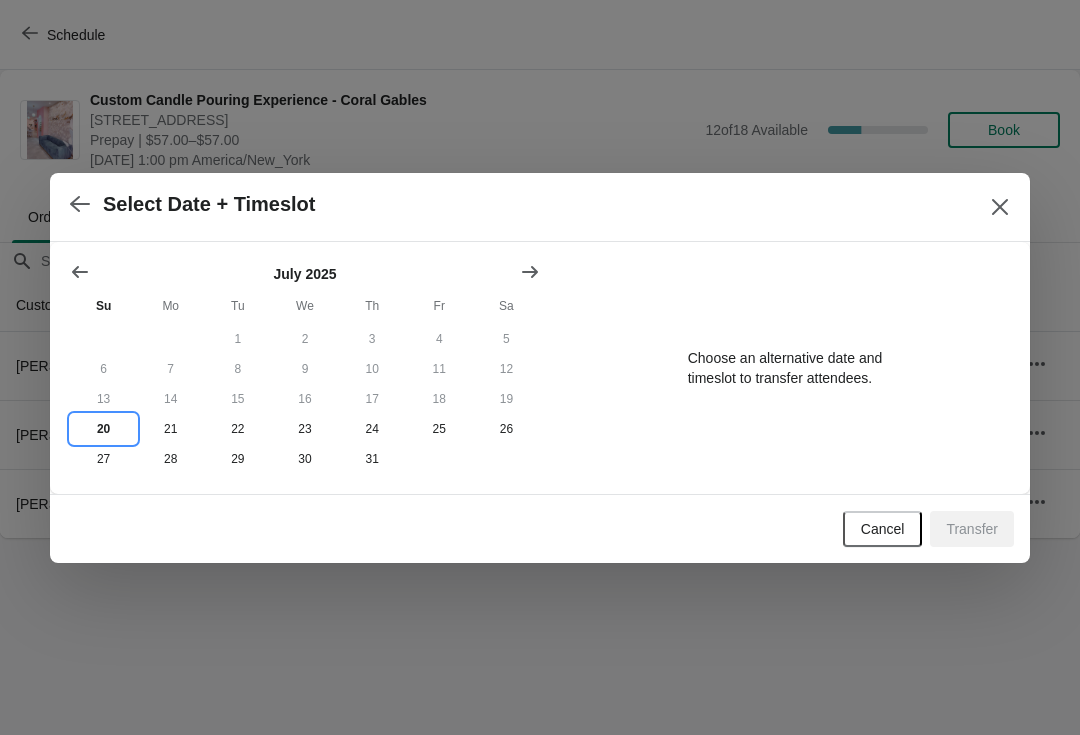 click on "20" at bounding box center (103, 429) 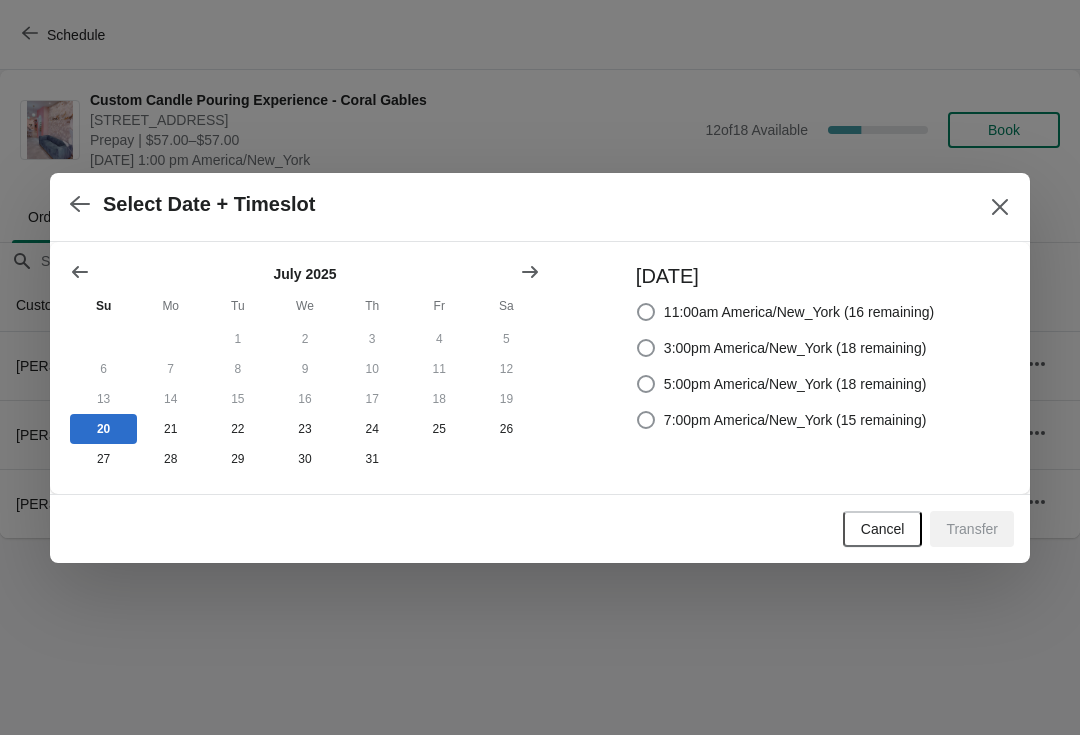 click at bounding box center [80, 272] 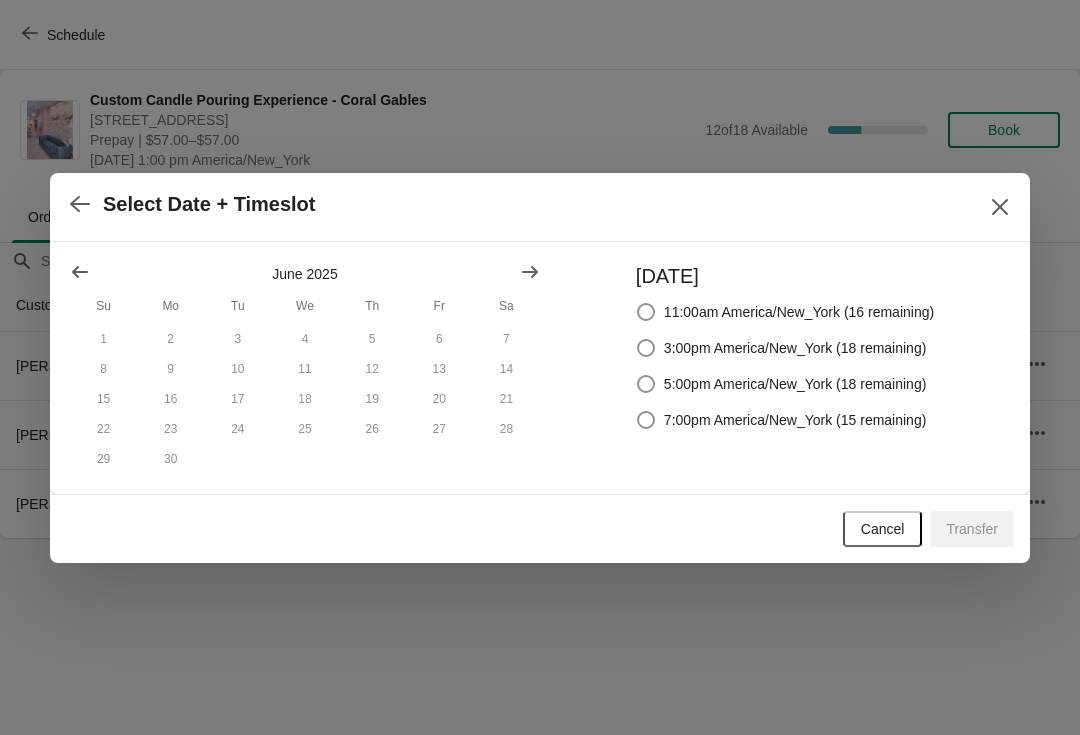 click 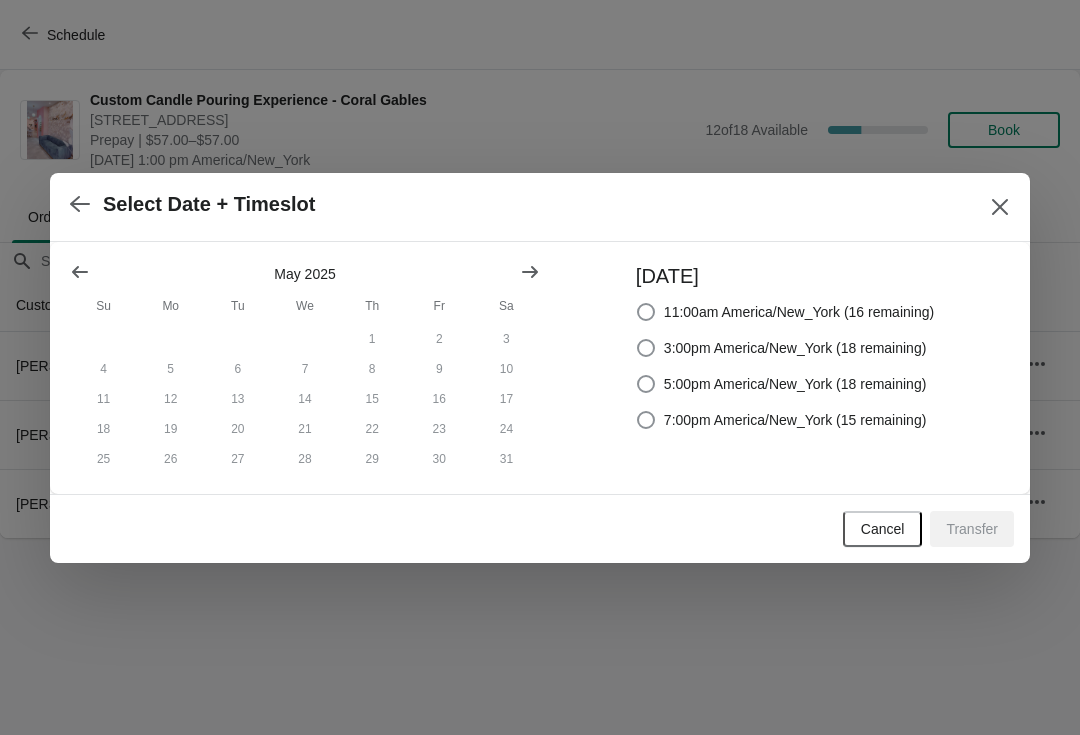 click 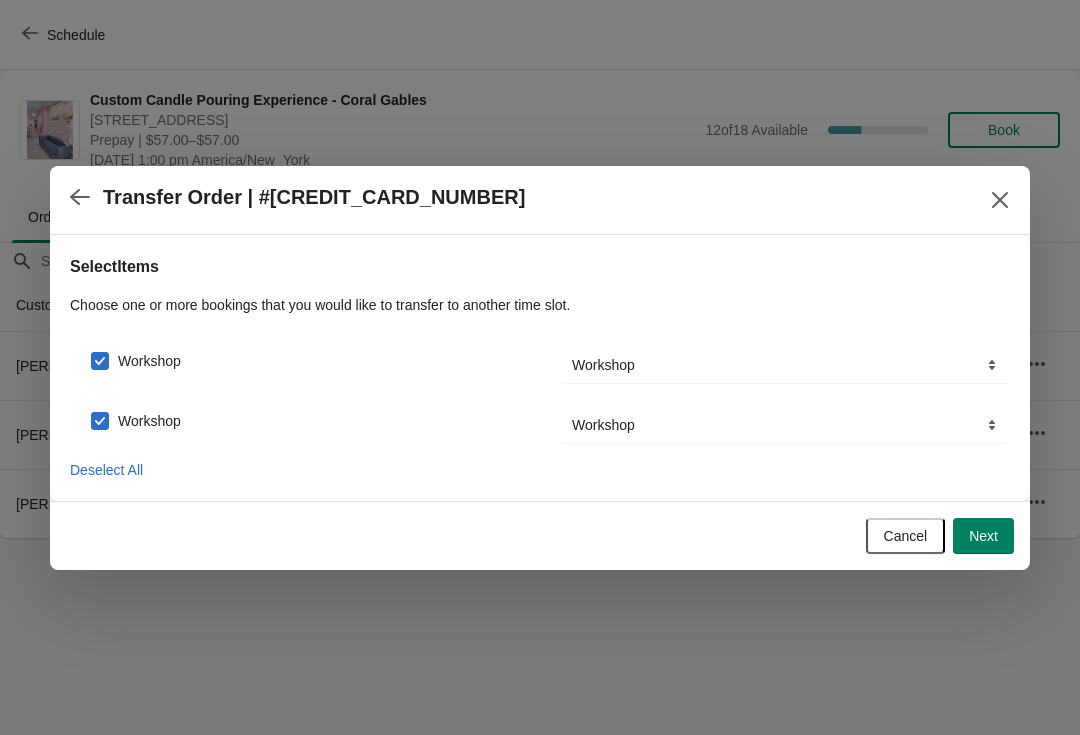 click 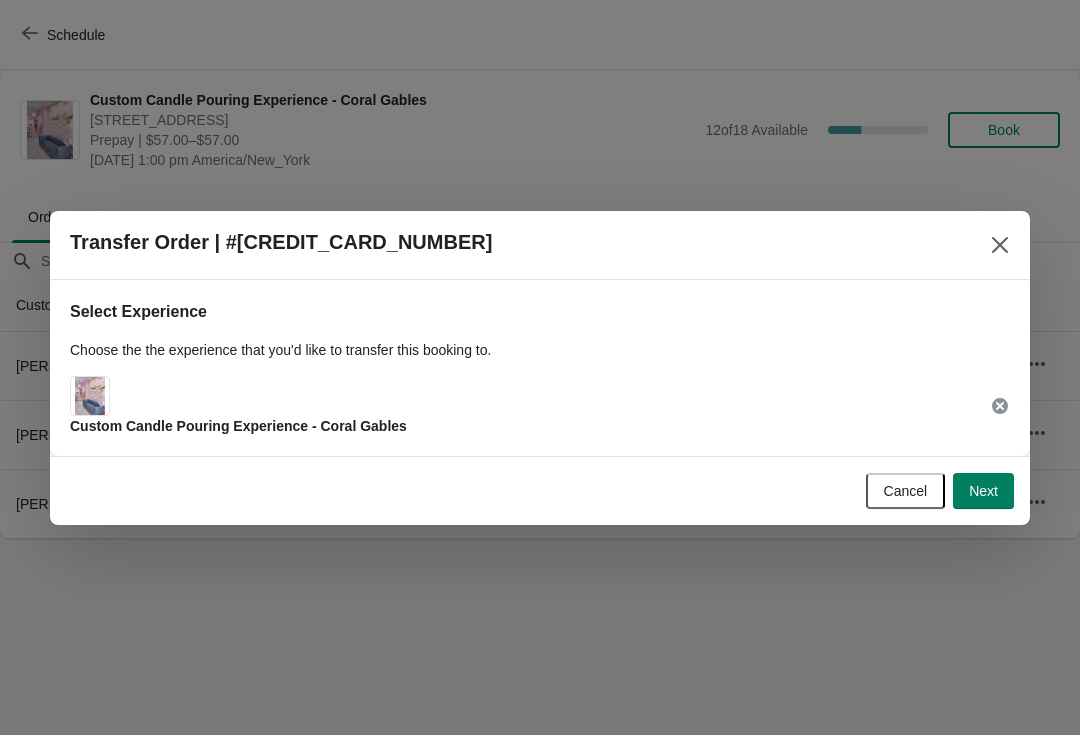 click on "Custom Candle Pouring Experience - Coral Gables" at bounding box center [238, 426] 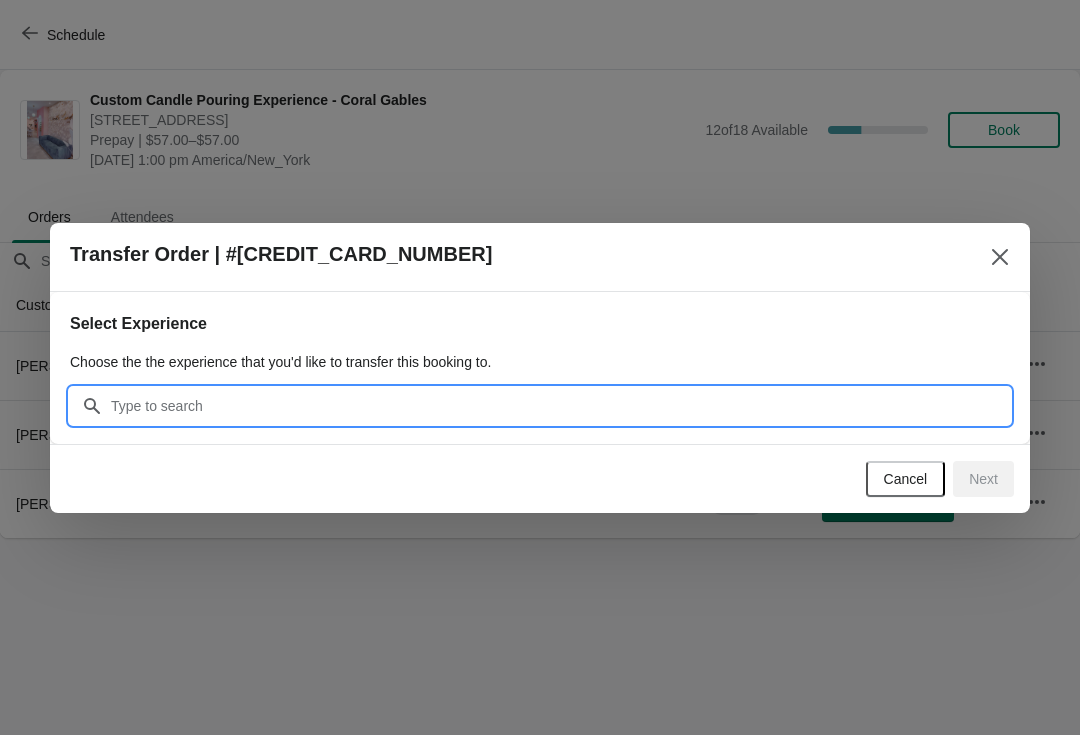 click on "Search" at bounding box center (560, 406) 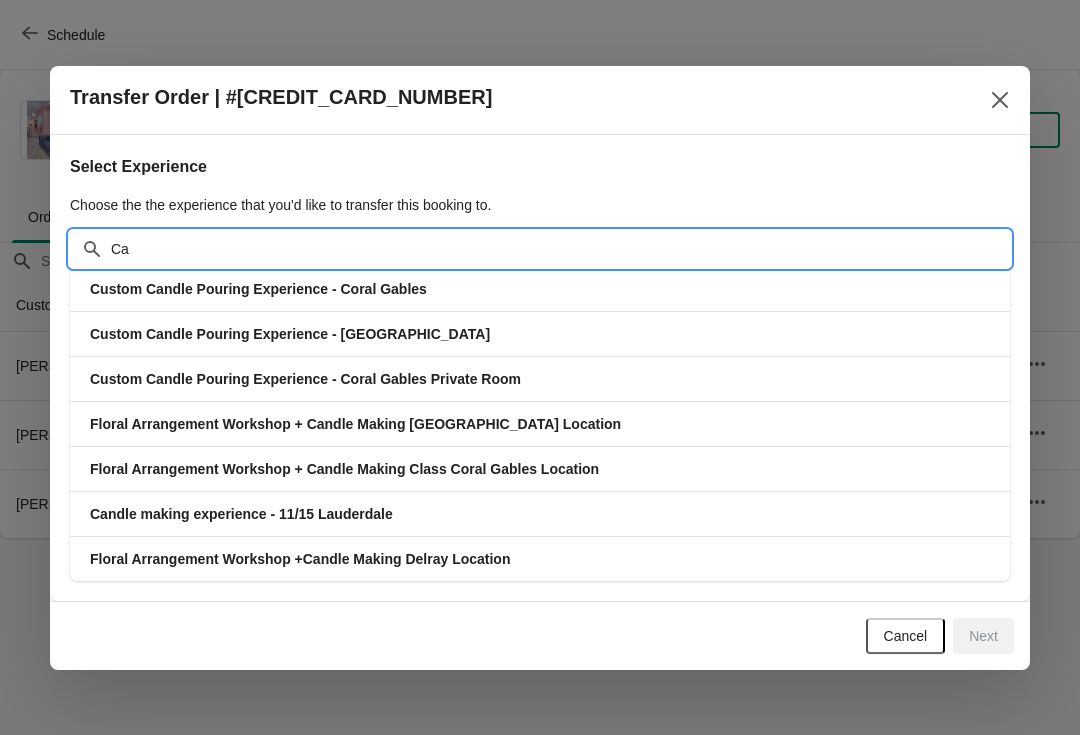 type on "C" 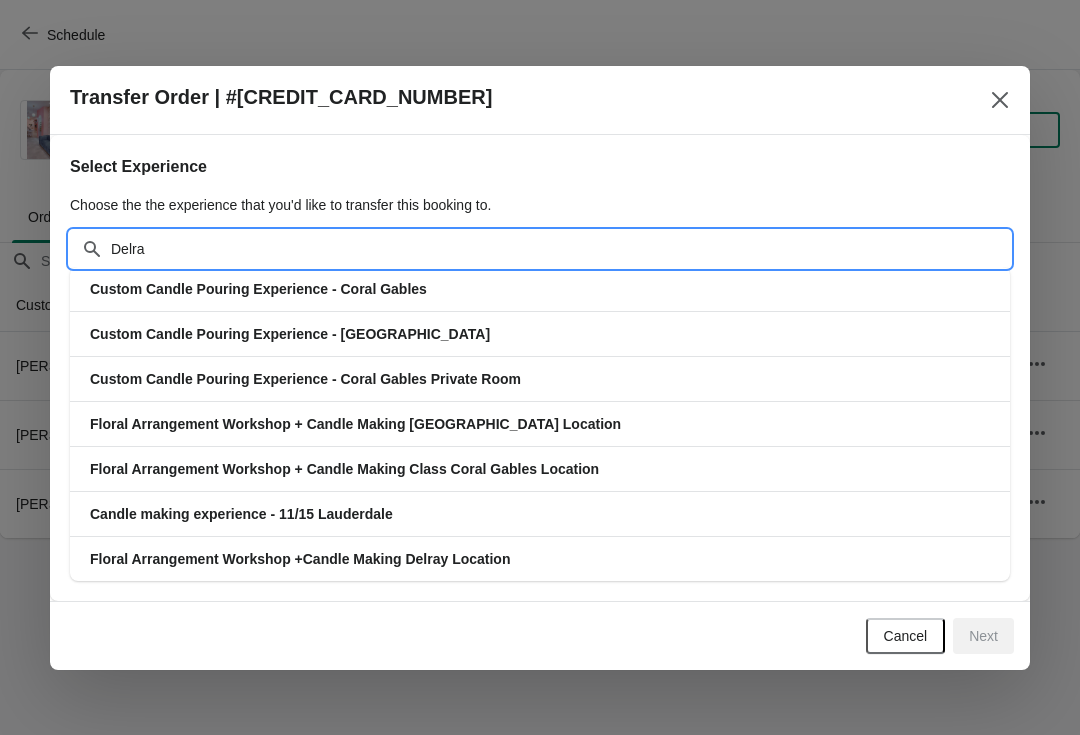 type on "Delray" 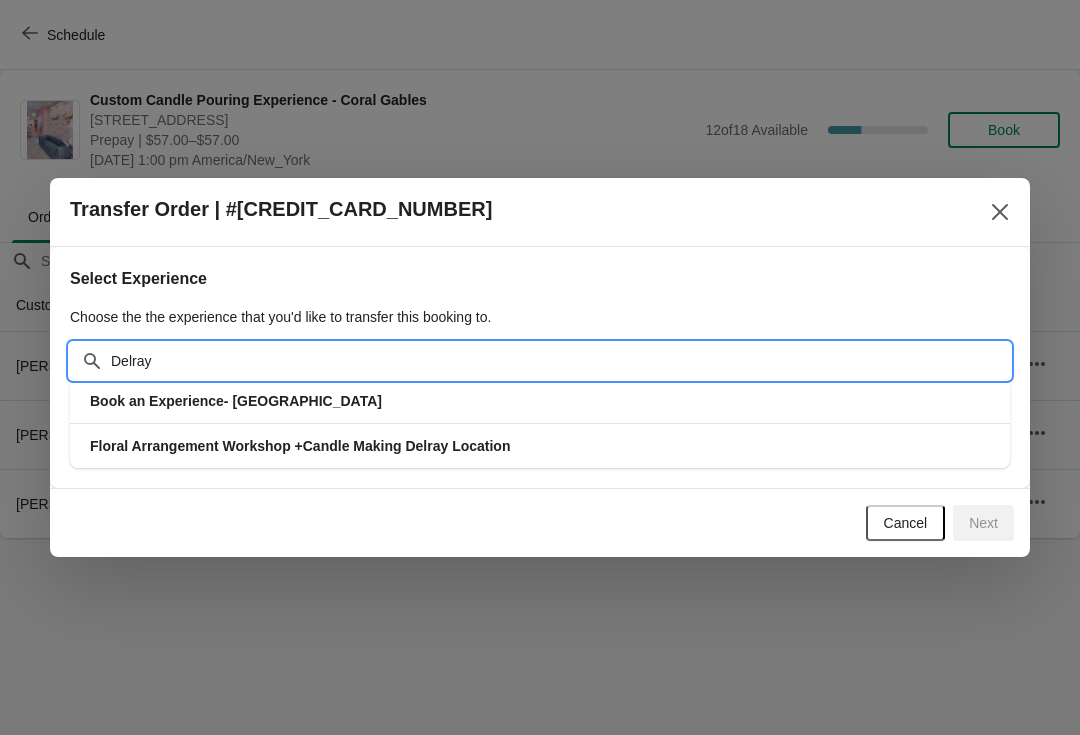 click on "Book an Experience- [GEOGRAPHIC_DATA]" at bounding box center (540, 401) 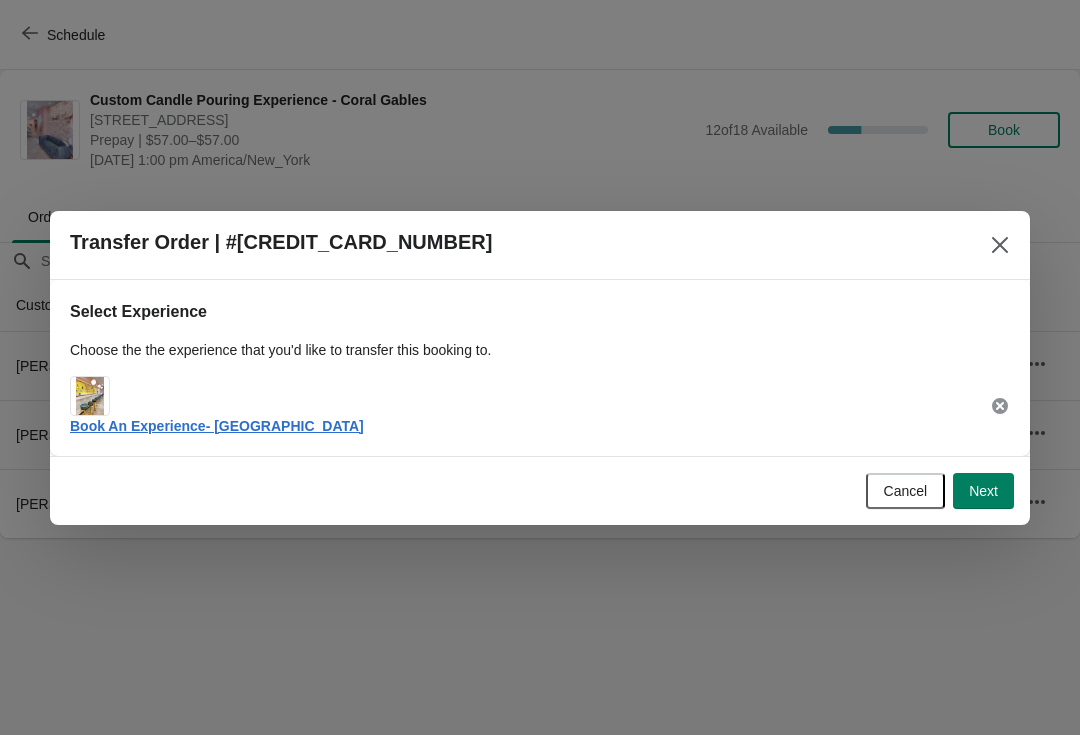 click on "Next" at bounding box center [983, 491] 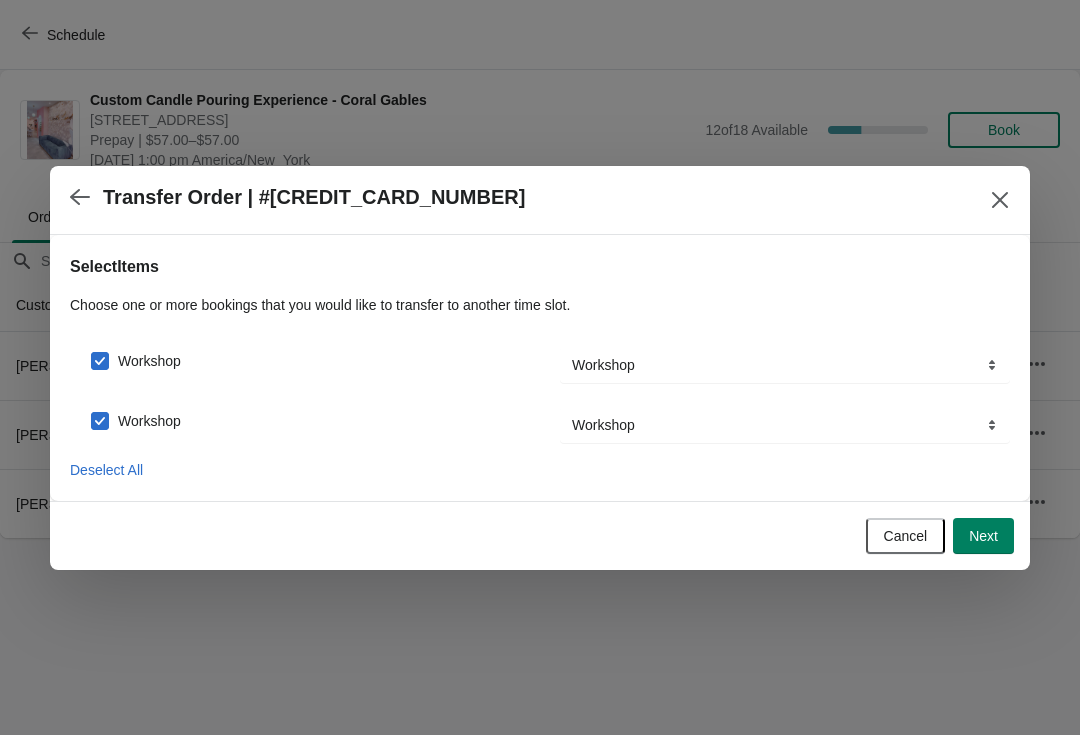 click on "Next" at bounding box center (983, 536) 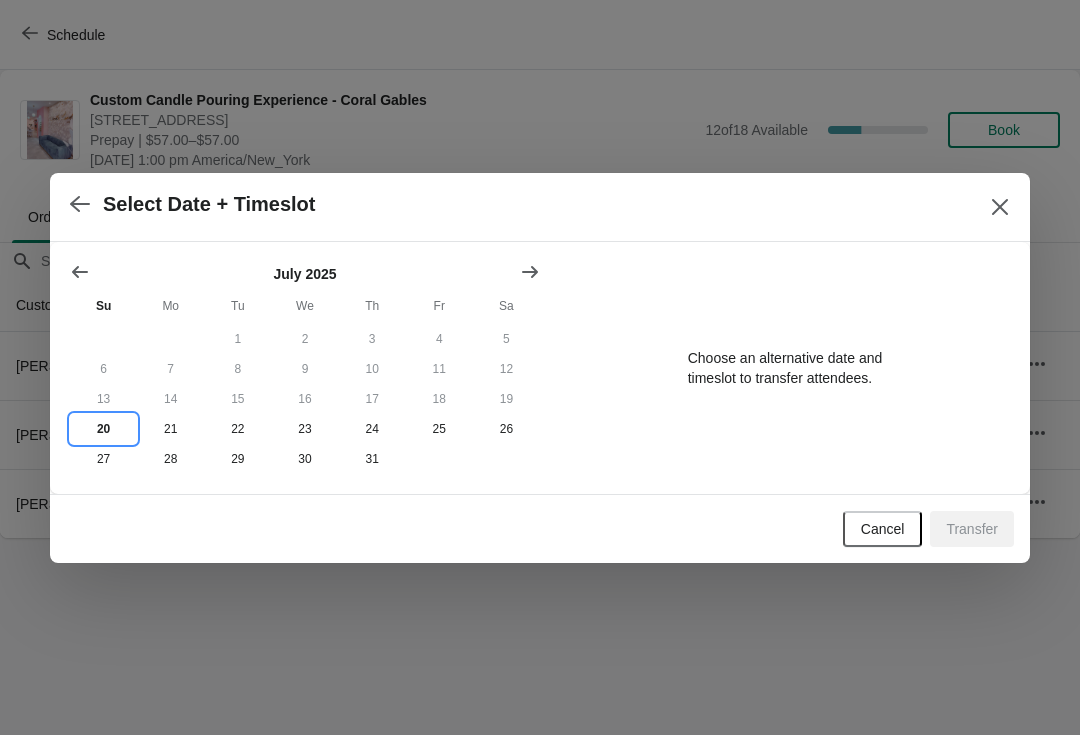 click on "20" at bounding box center (103, 429) 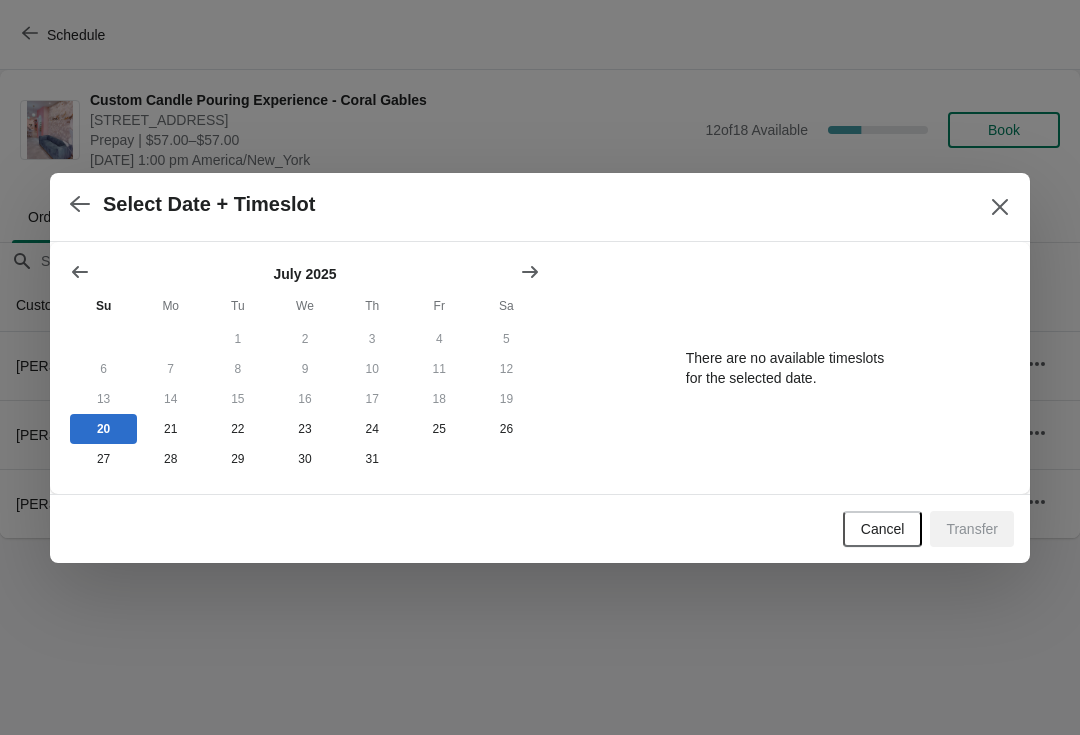 click at bounding box center (80, 272) 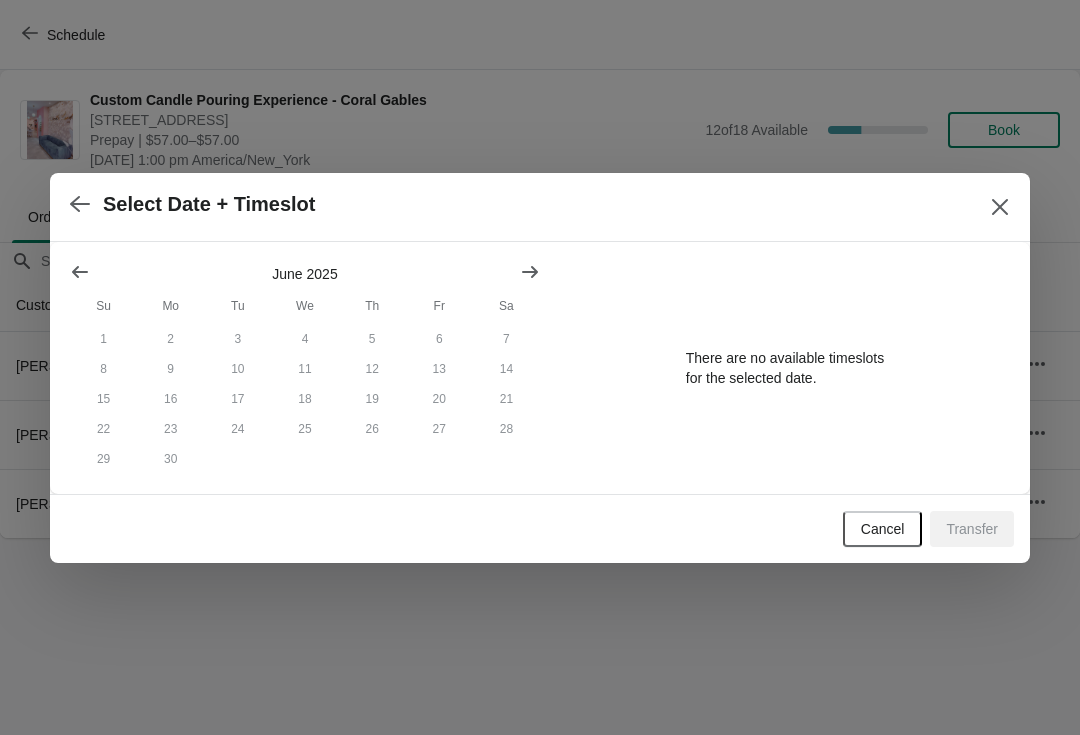 click at bounding box center (530, 272) 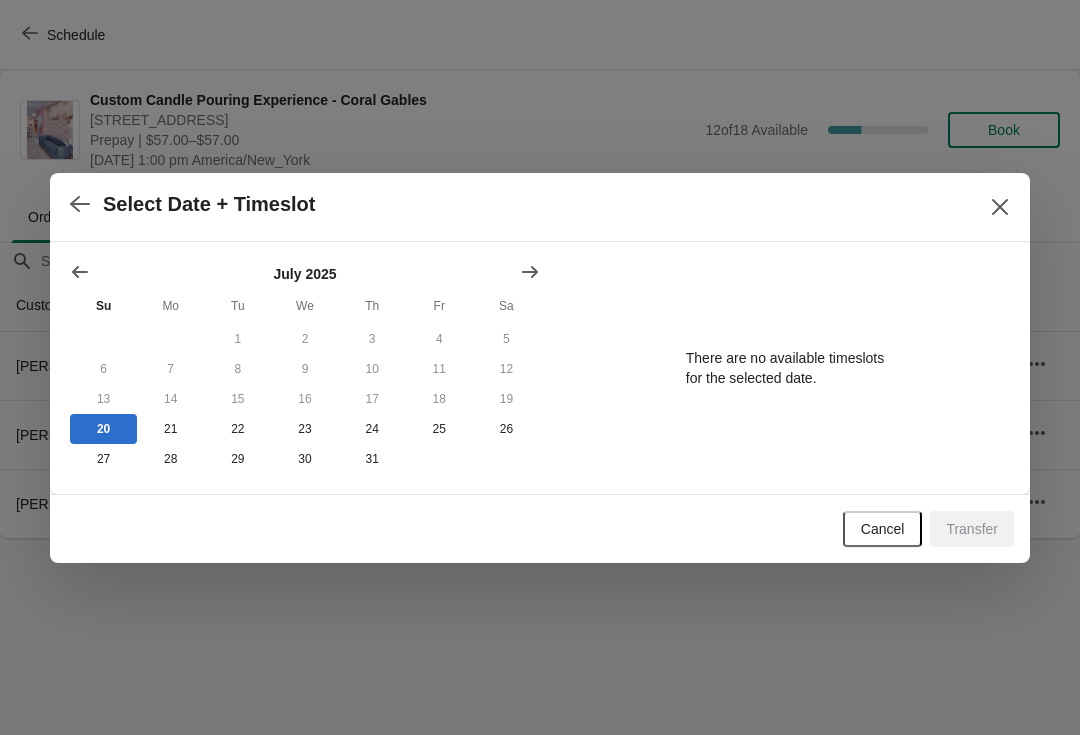 click at bounding box center (80, 204) 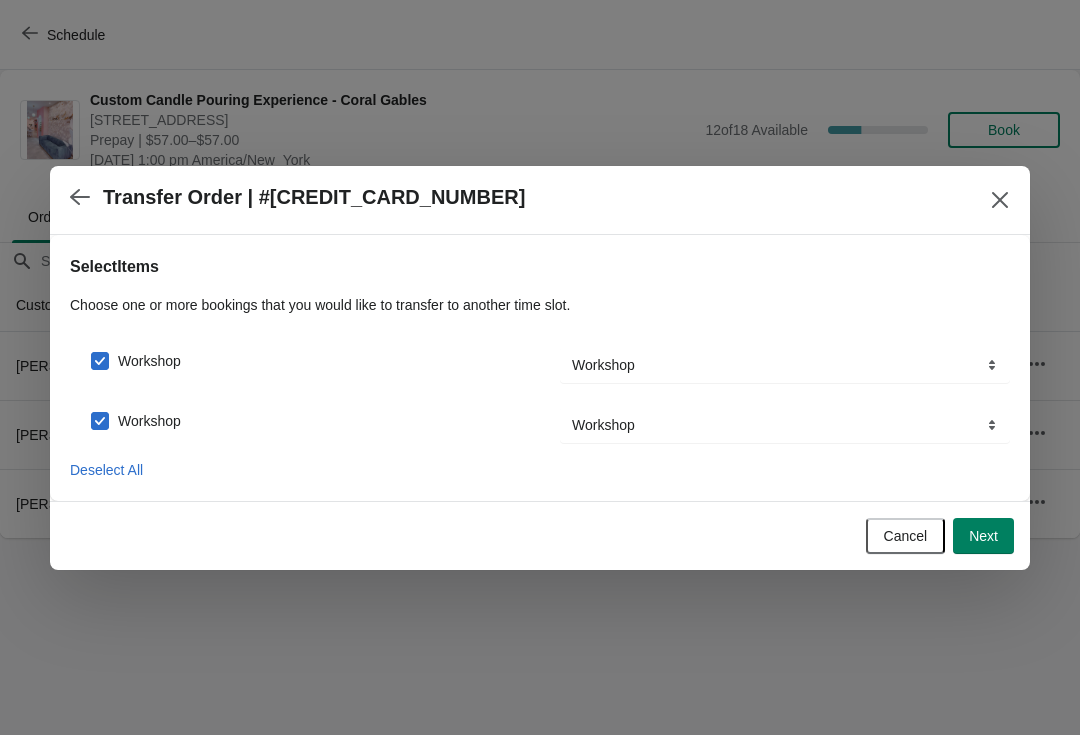 click at bounding box center (80, 197) 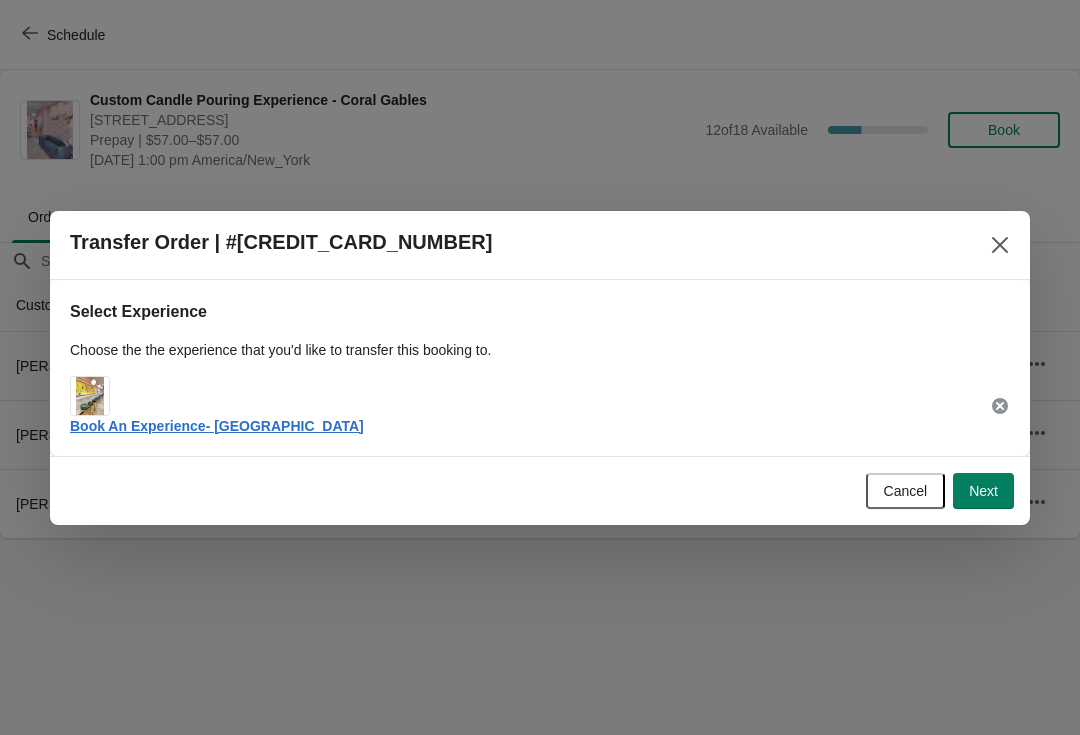 click on "Book An Experience- [GEOGRAPHIC_DATA]" at bounding box center [217, 426] 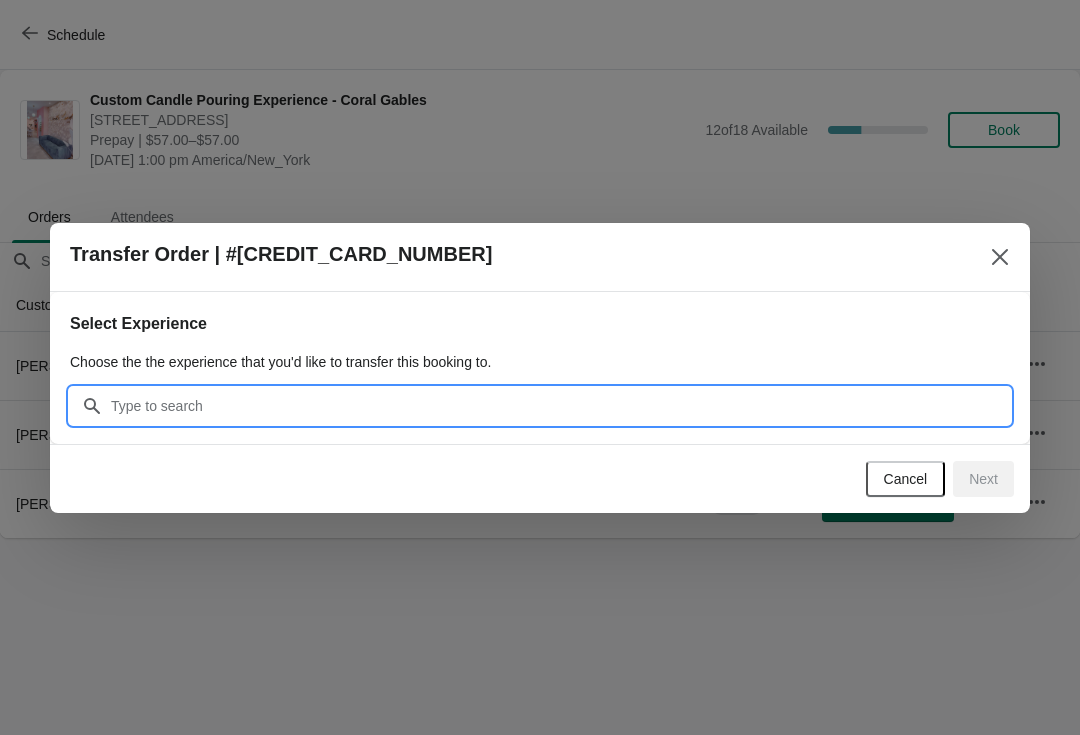 click on "Search" at bounding box center [560, 406] 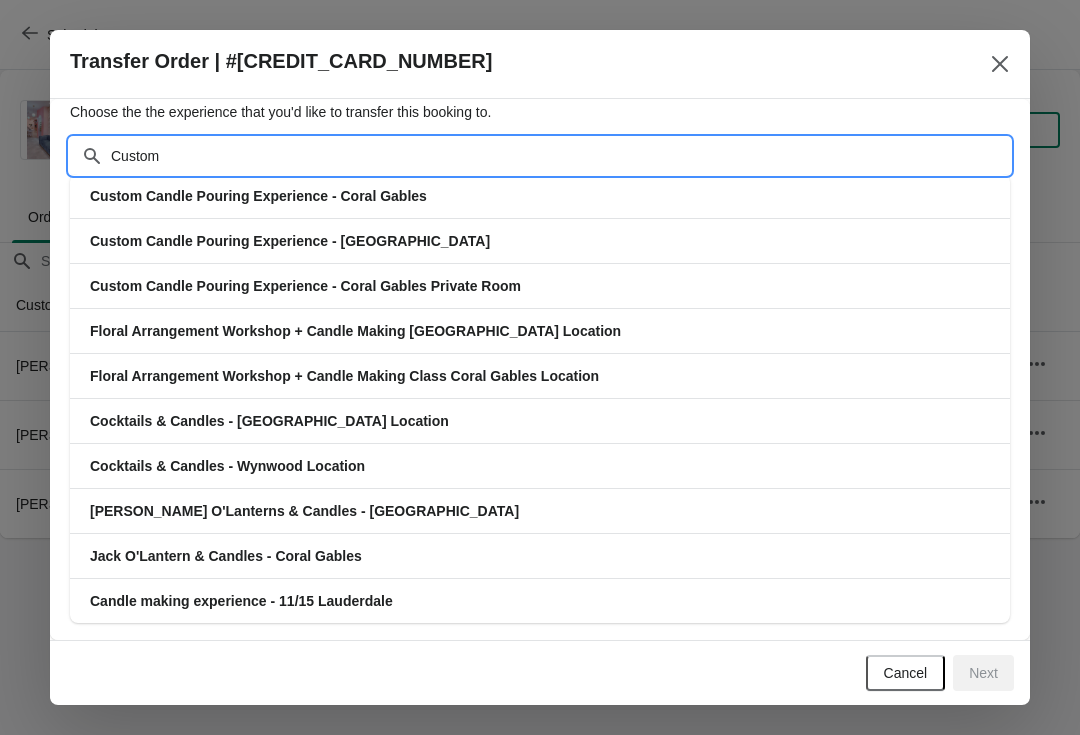 scroll, scrollTop: 0, scrollLeft: 0, axis: both 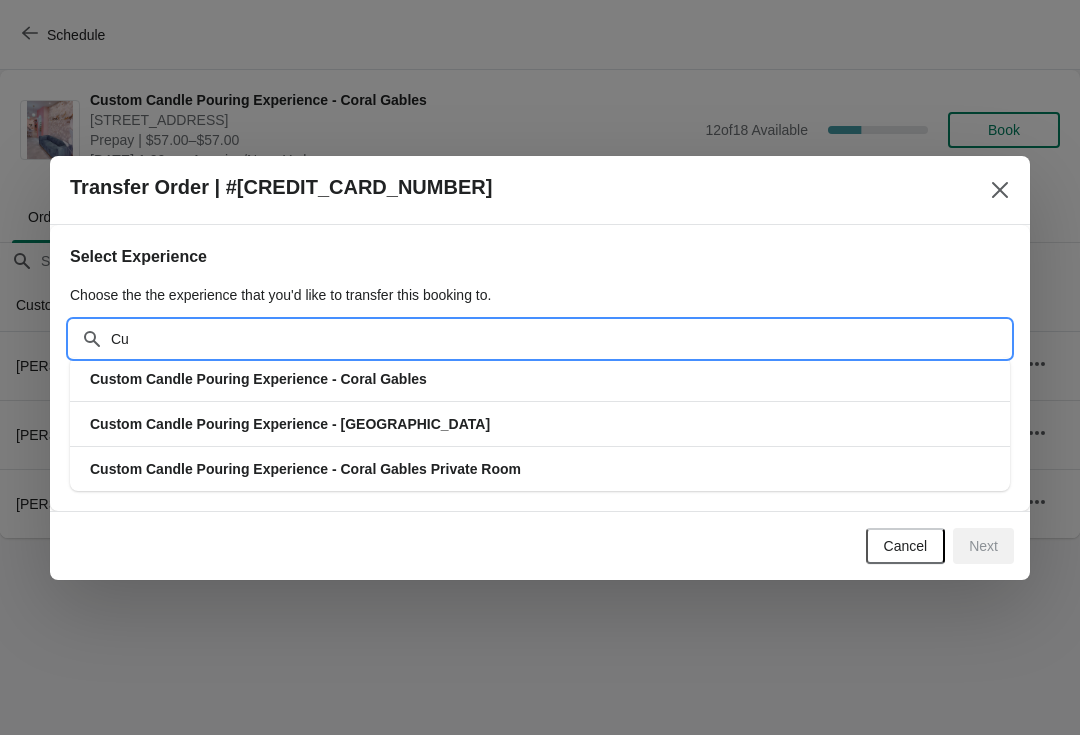 type on "C" 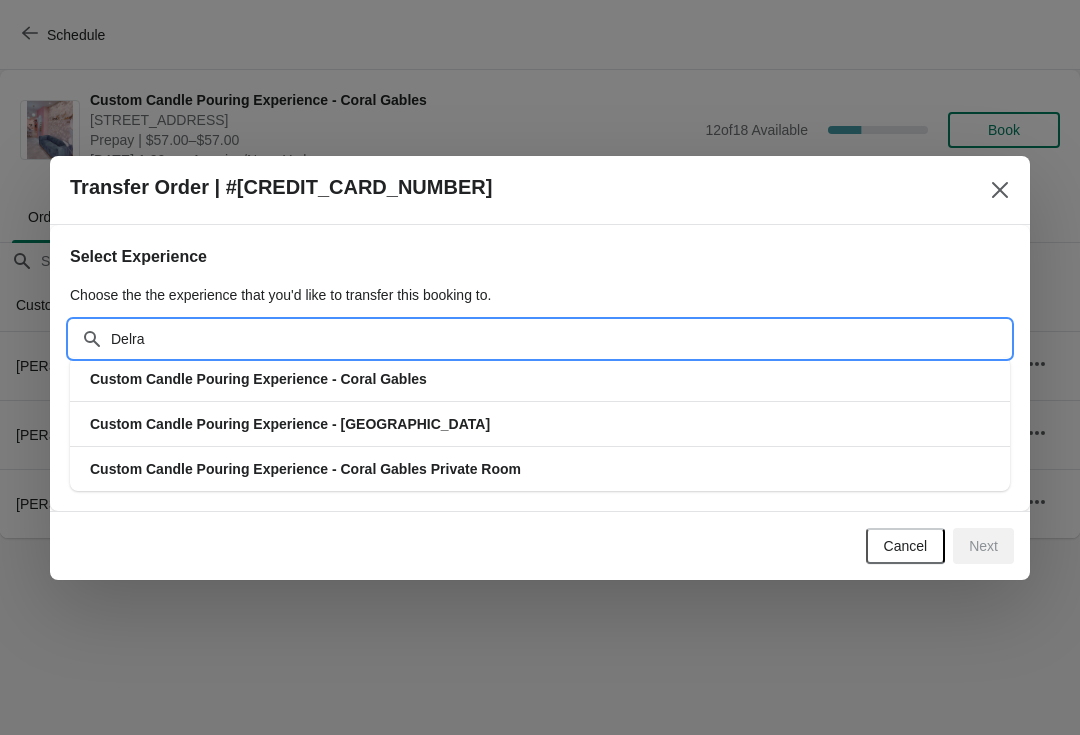 type on "Delray" 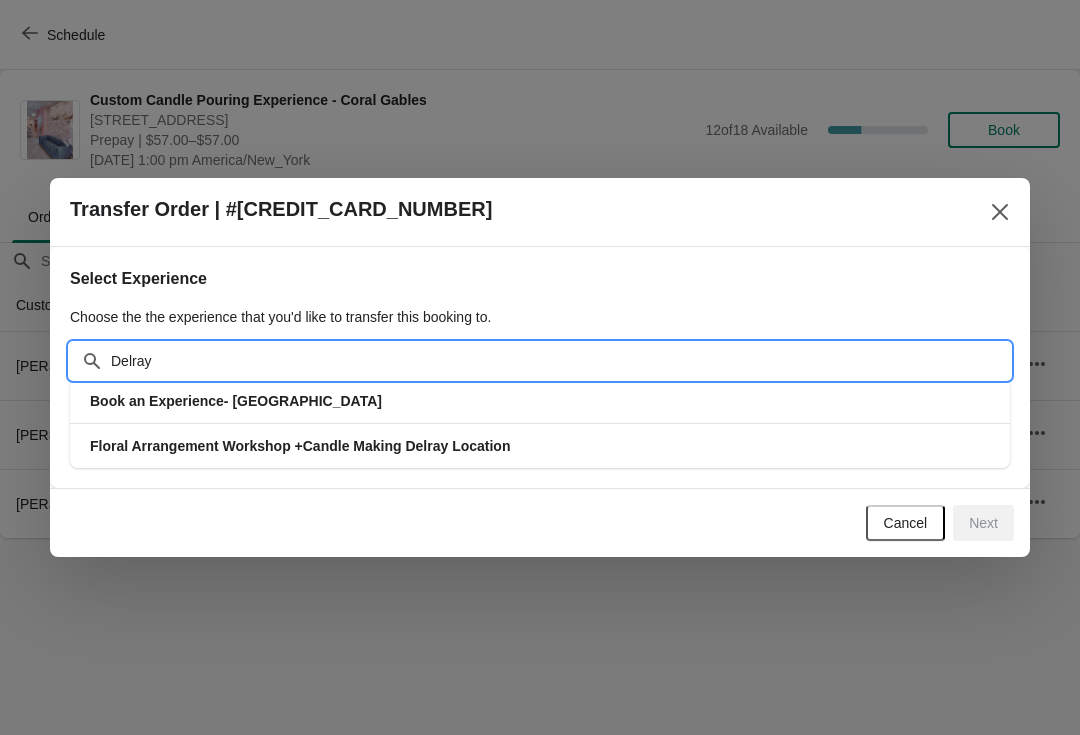 click on "Book an Experience- [GEOGRAPHIC_DATA]" at bounding box center (540, 401) 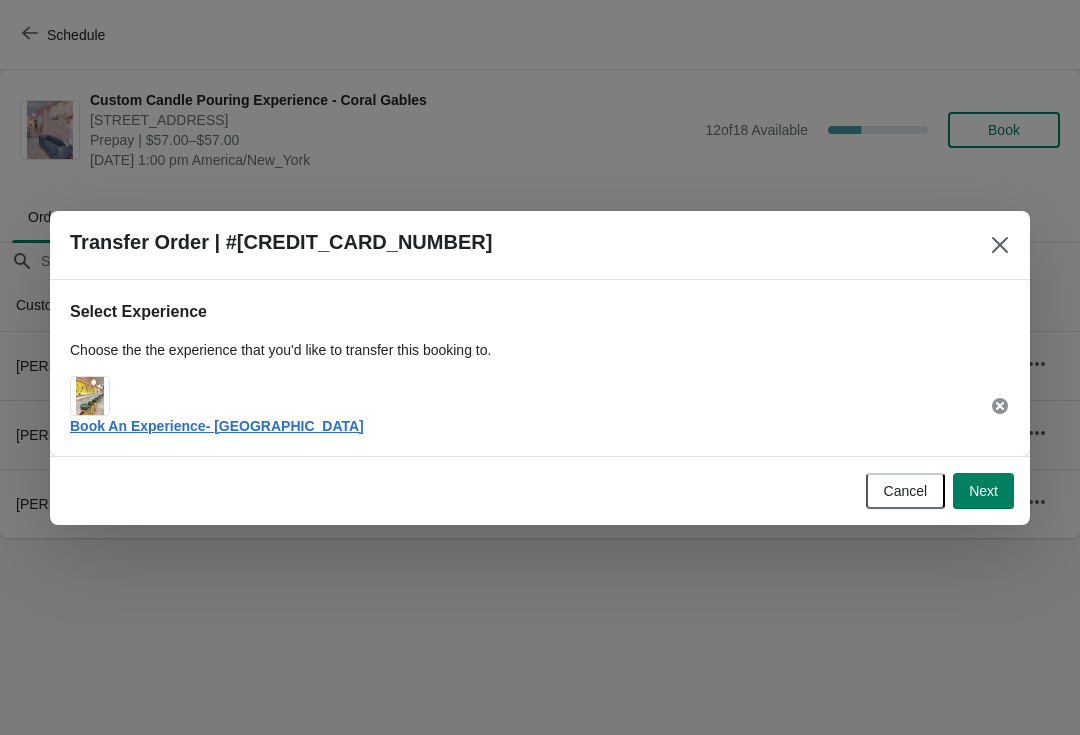click on "Next" at bounding box center [983, 491] 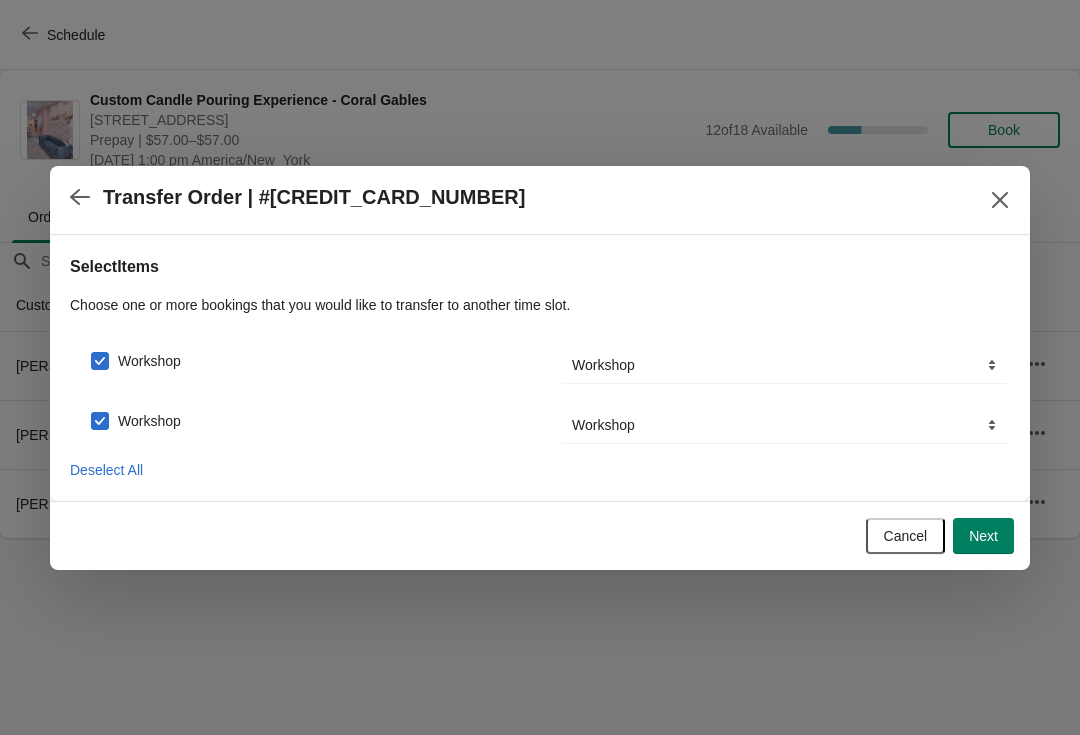 click at bounding box center (100, 361) 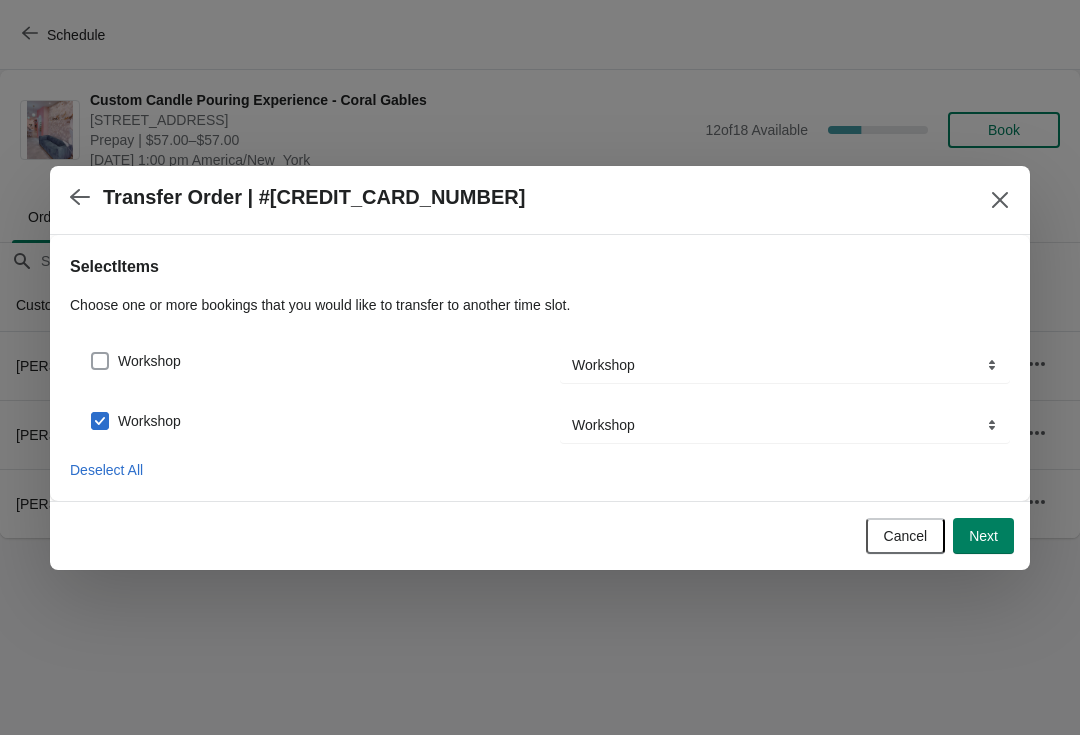 checkbox on "false" 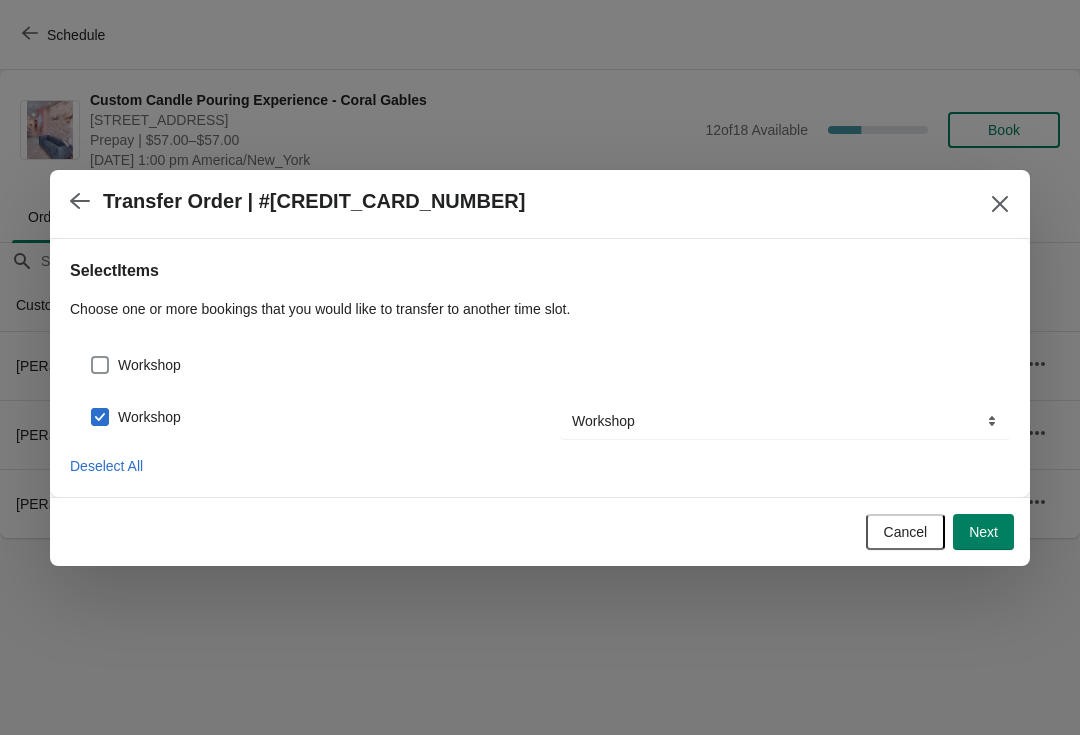 click at bounding box center [100, 417] 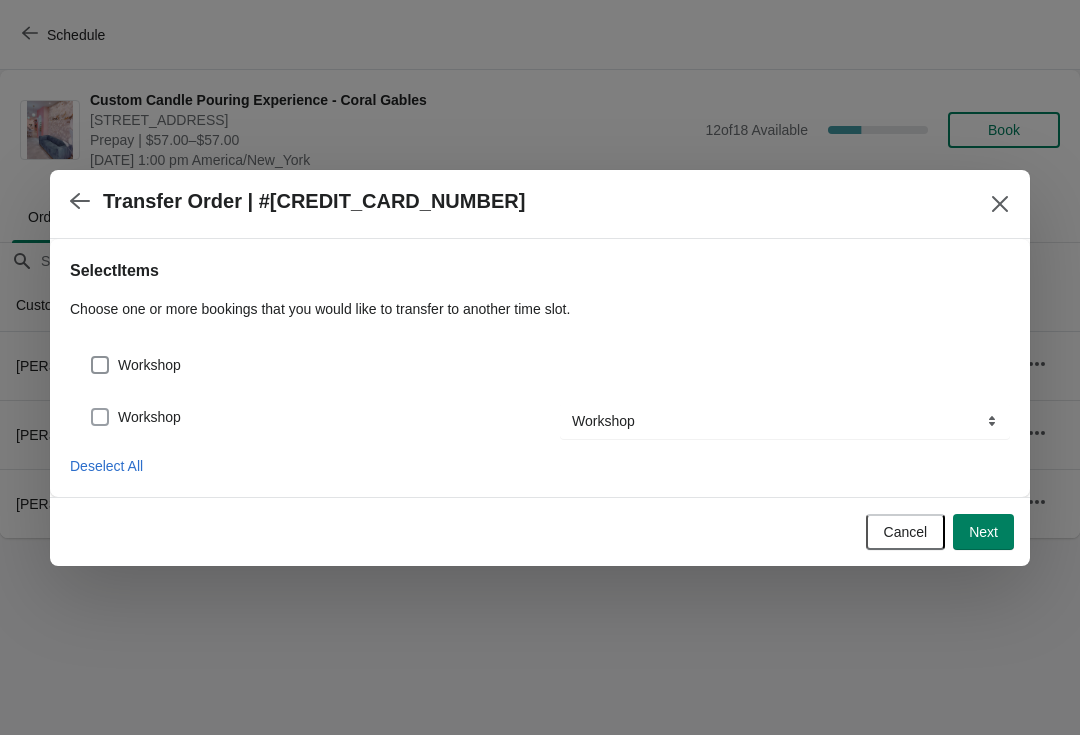 checkbox on "false" 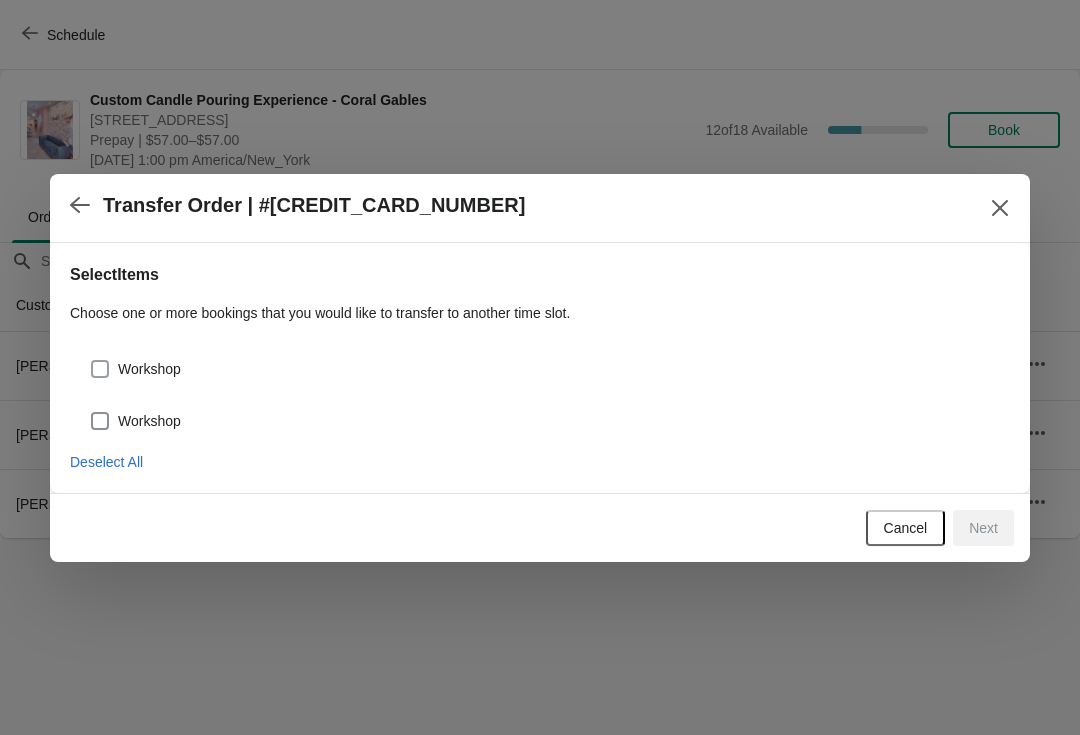 click at bounding box center (100, 369) 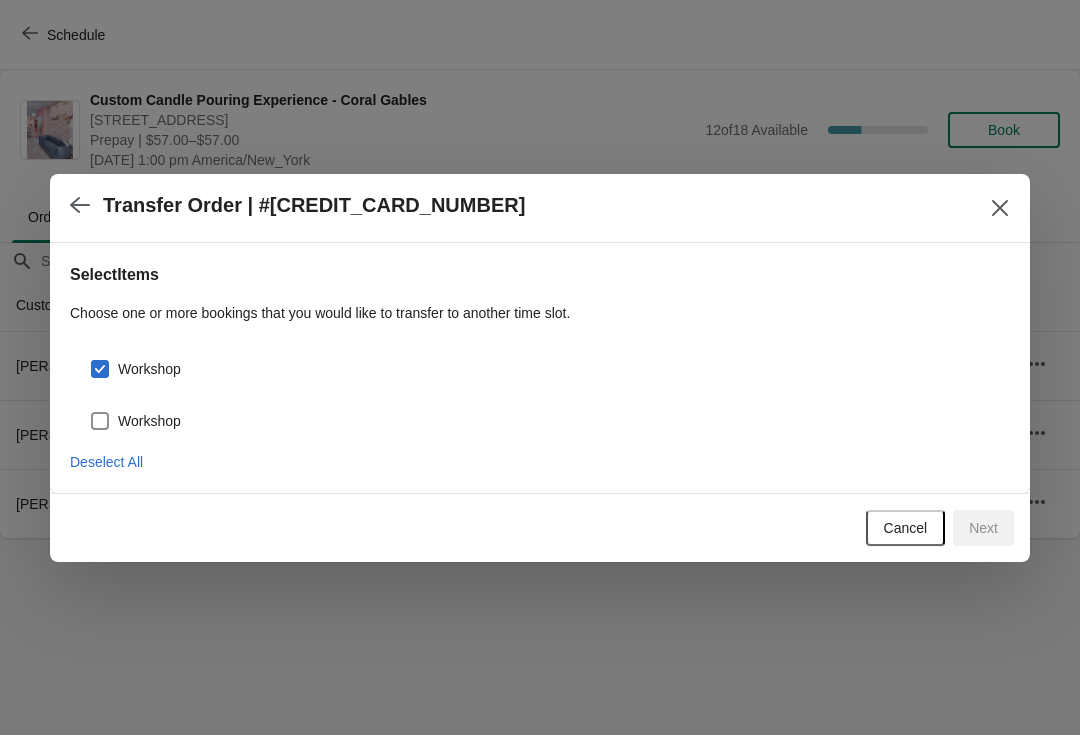 checkbox on "true" 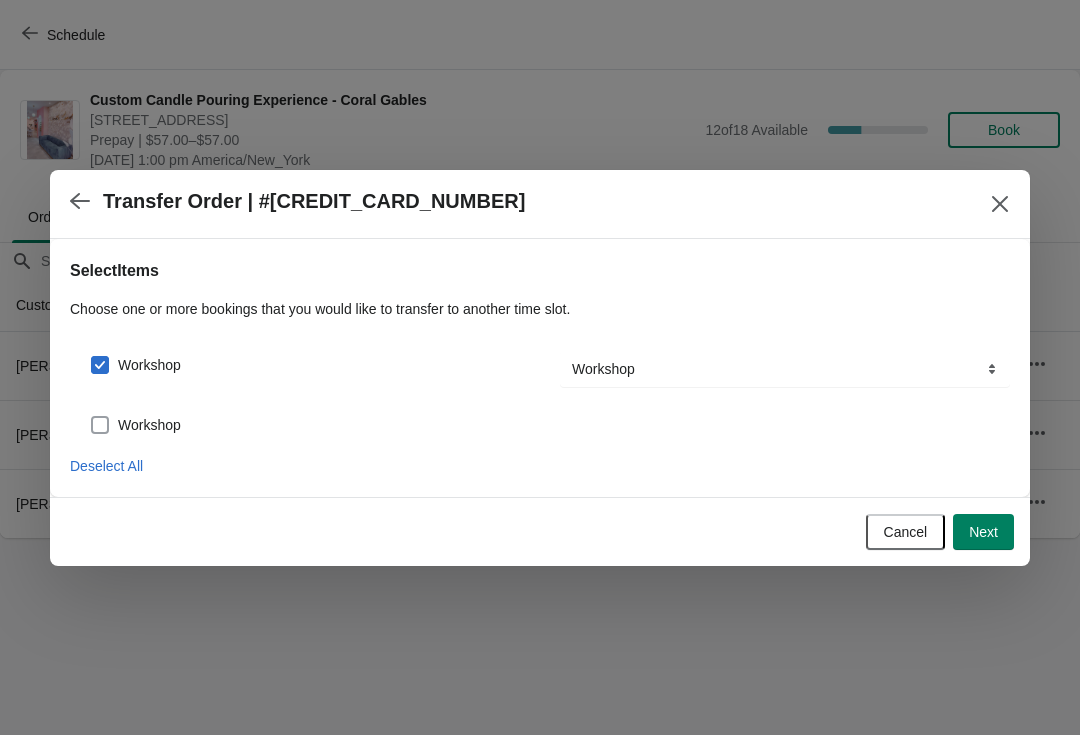 click at bounding box center (100, 425) 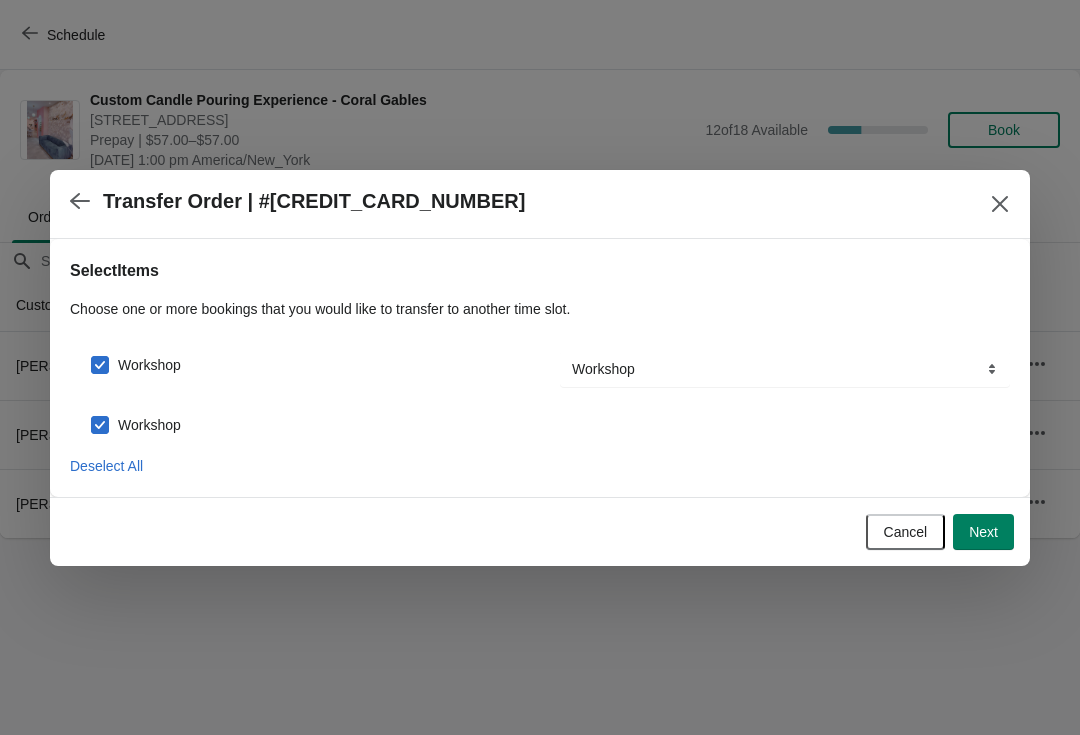 checkbox on "true" 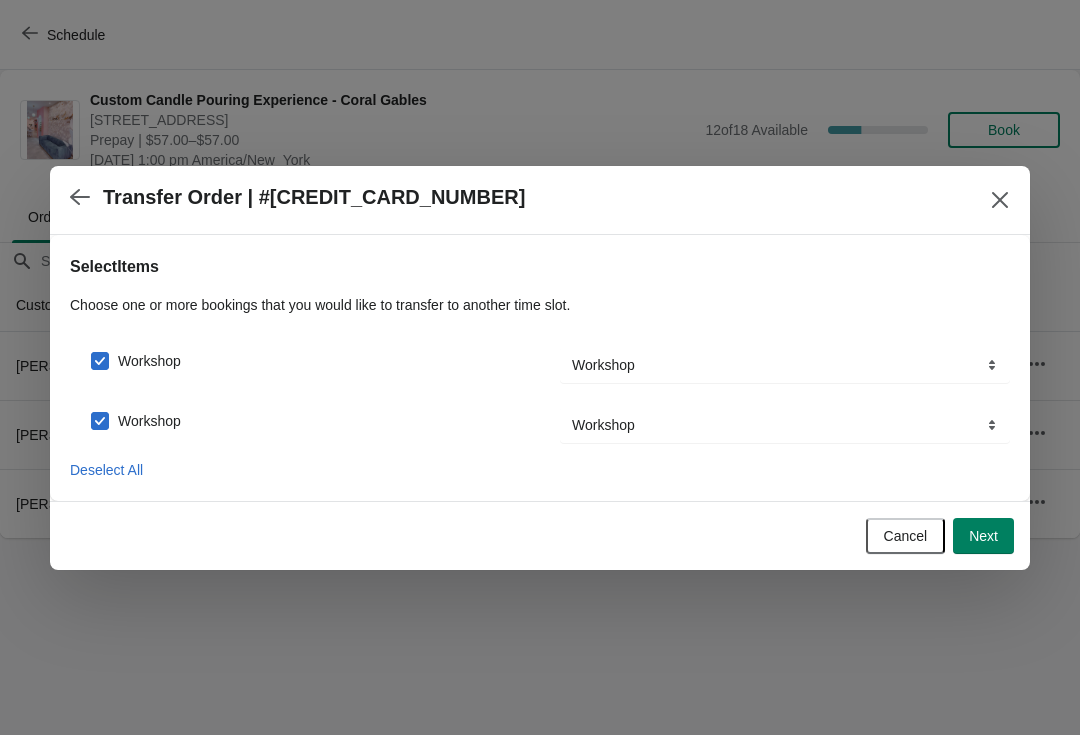 click on "Next" at bounding box center (983, 536) 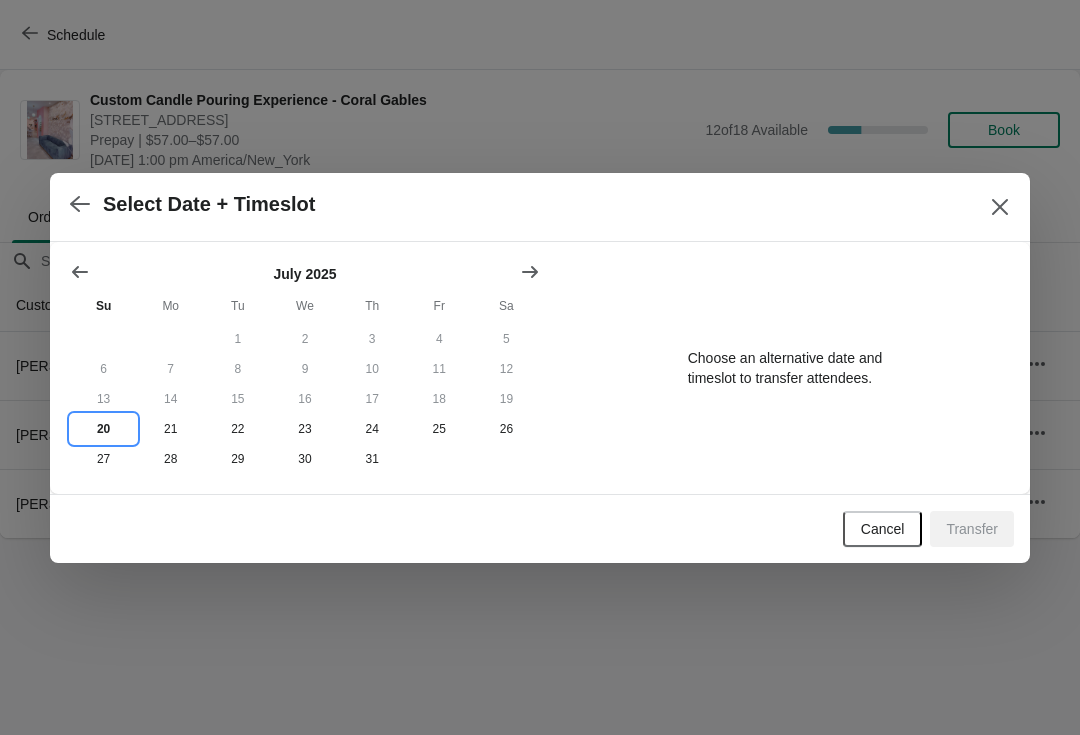 click on "20" at bounding box center (103, 429) 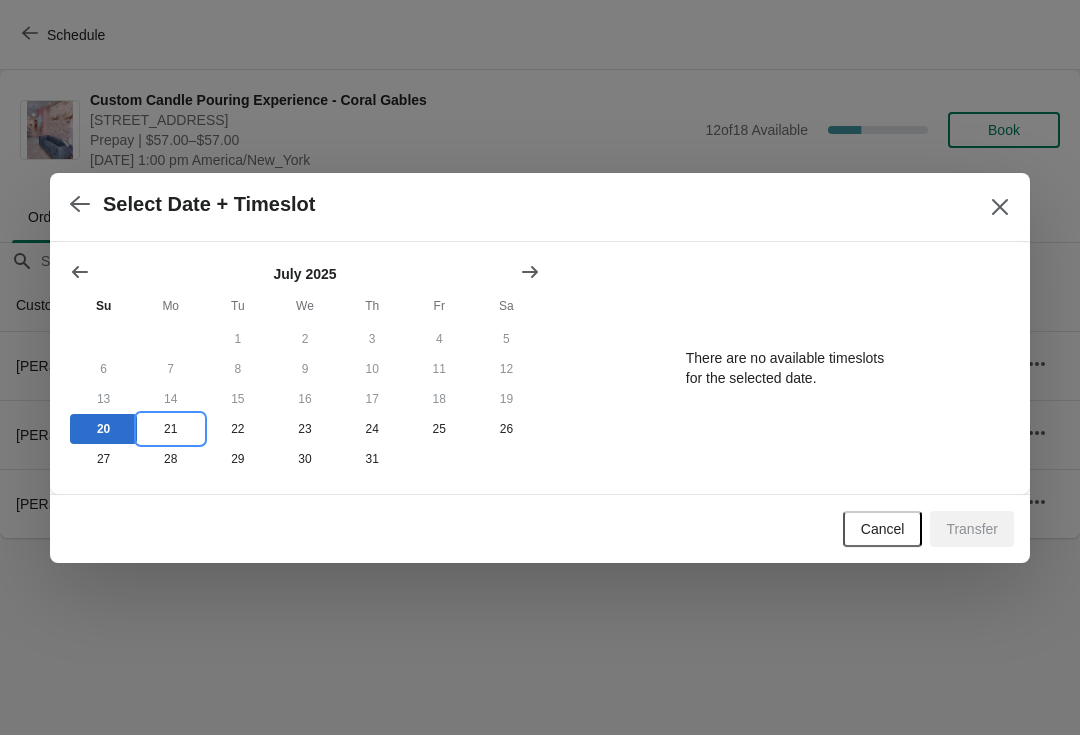 click on "21" at bounding box center [170, 429] 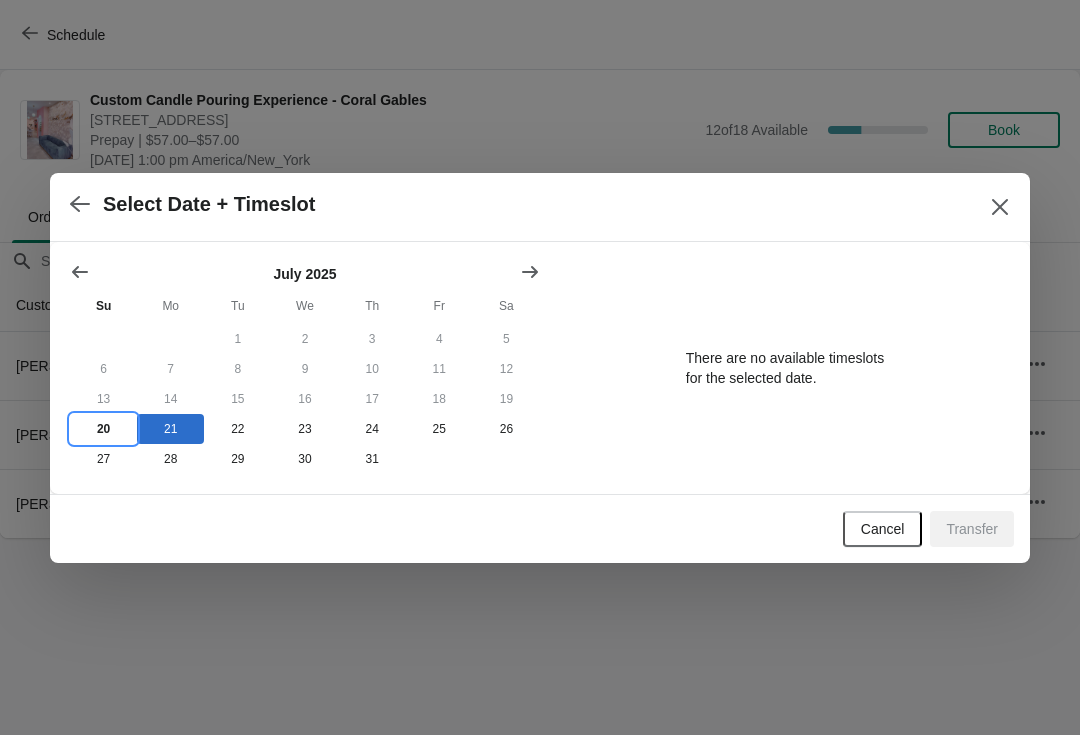 click on "20" at bounding box center (103, 429) 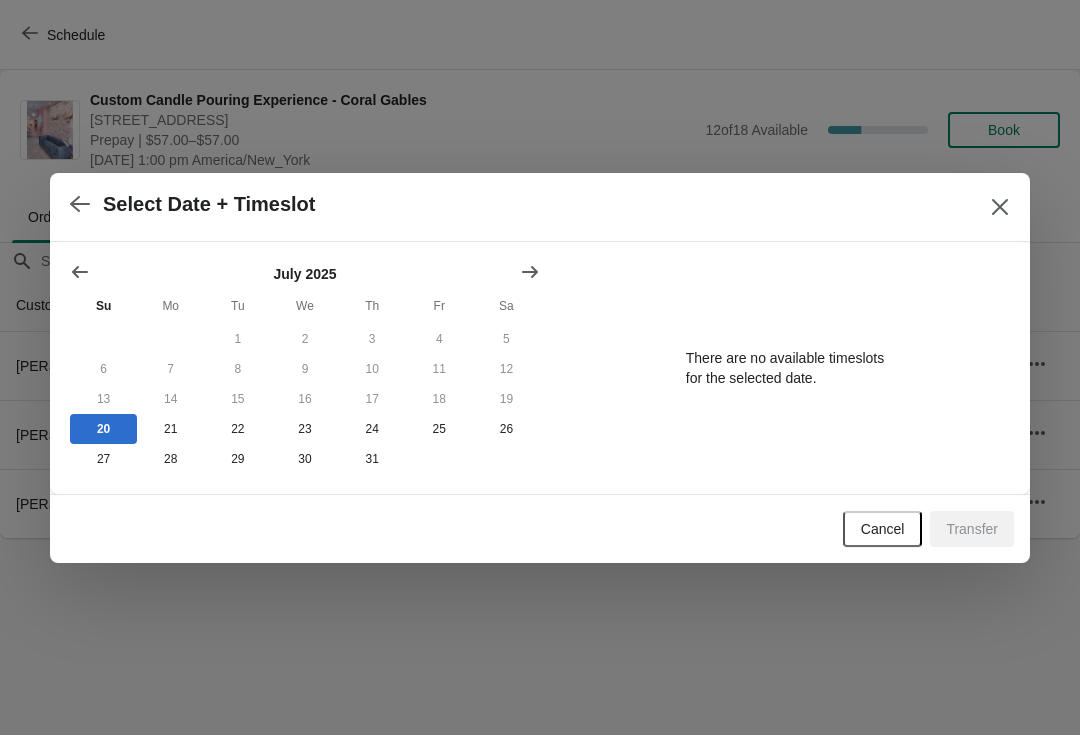 click on "Cancel" at bounding box center (883, 529) 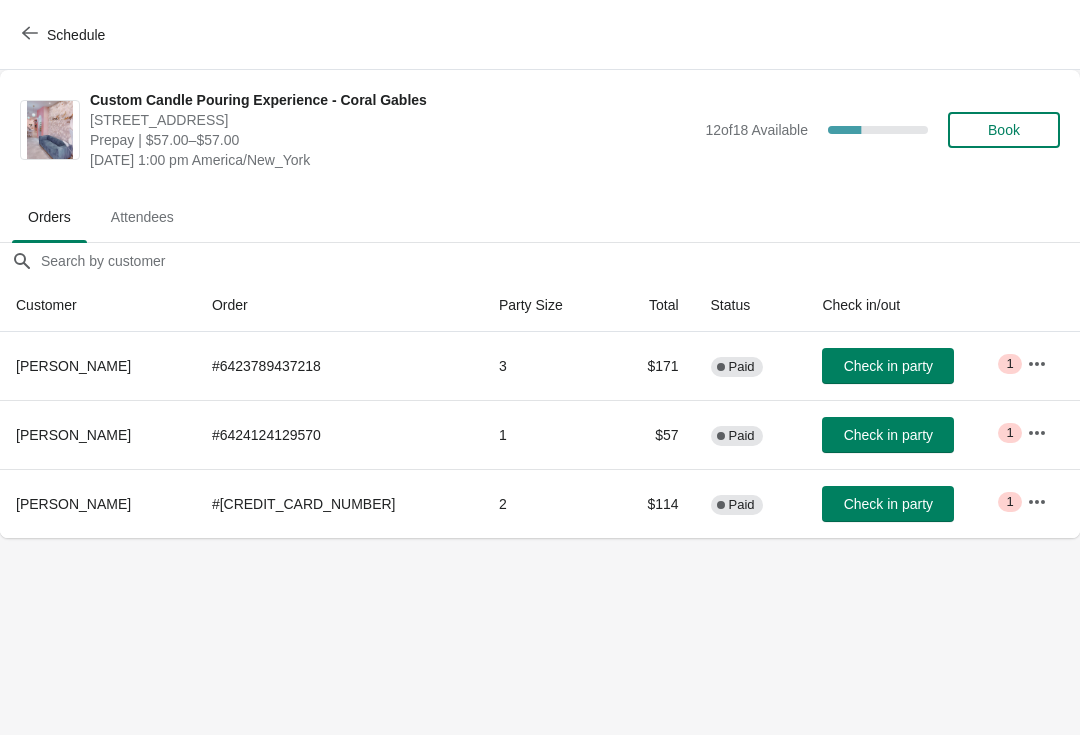 click 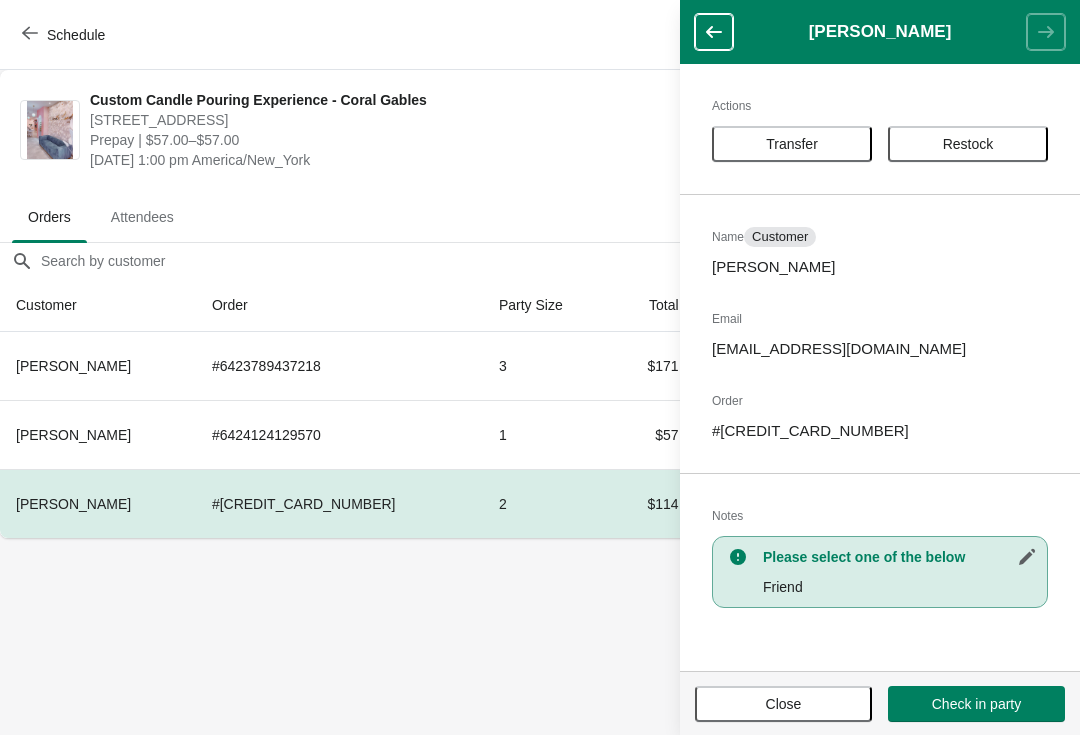 click on "Restock" at bounding box center [968, 144] 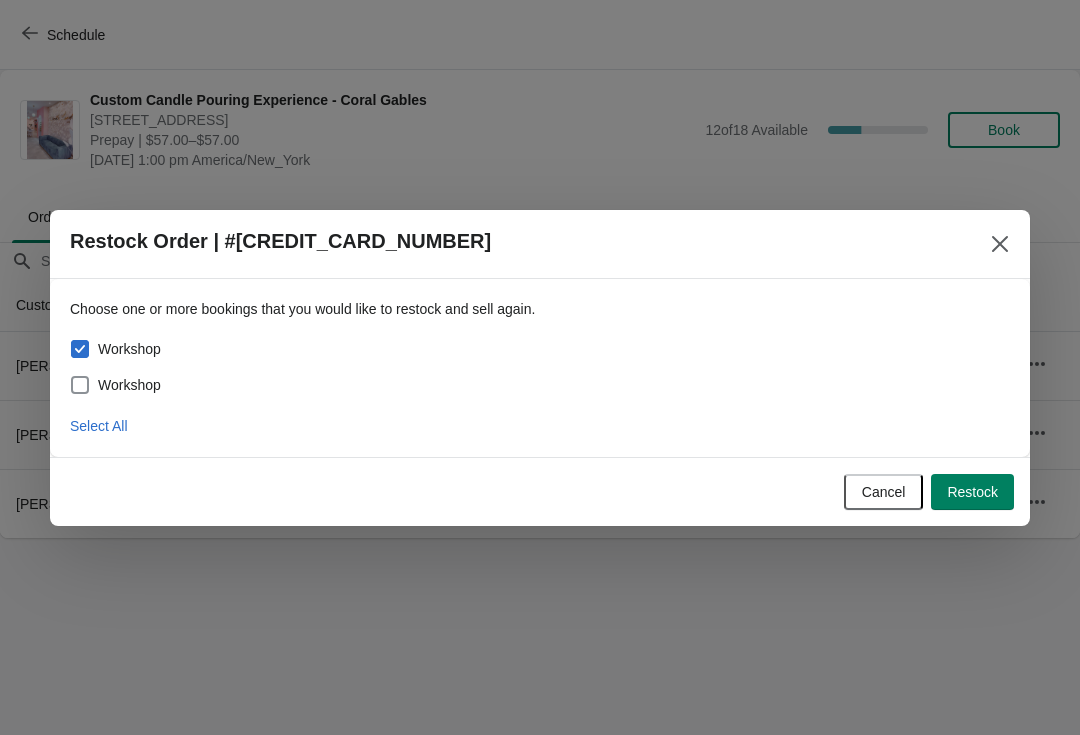 click on "Workshop" at bounding box center [129, 385] 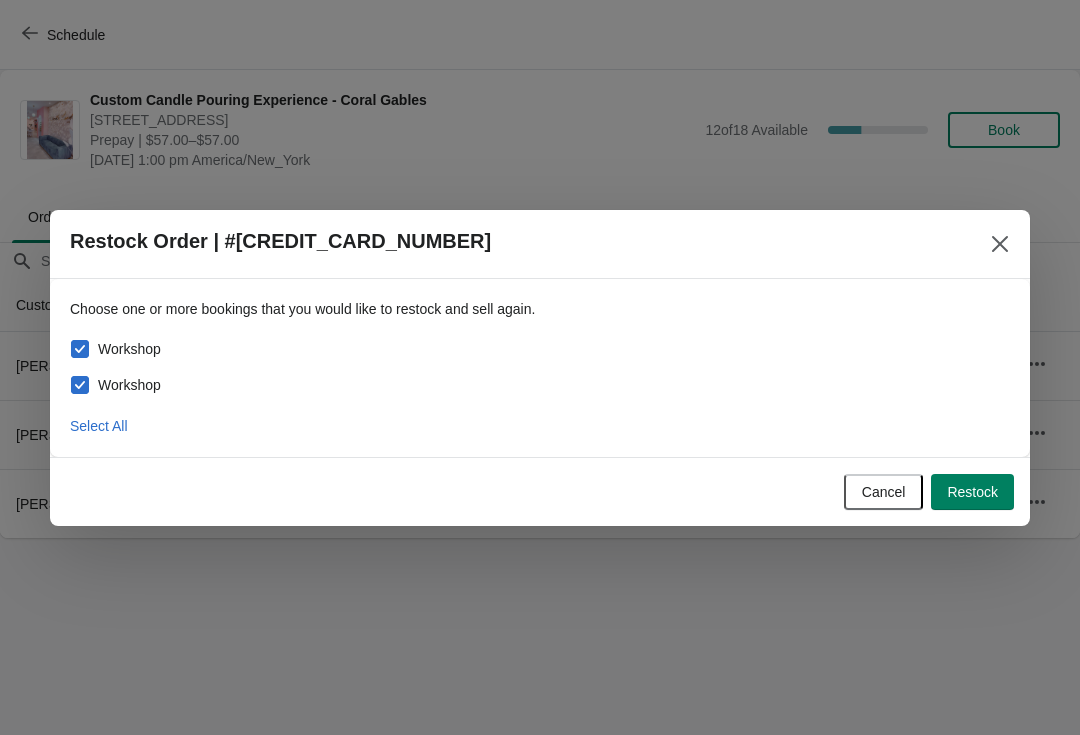 checkbox on "true" 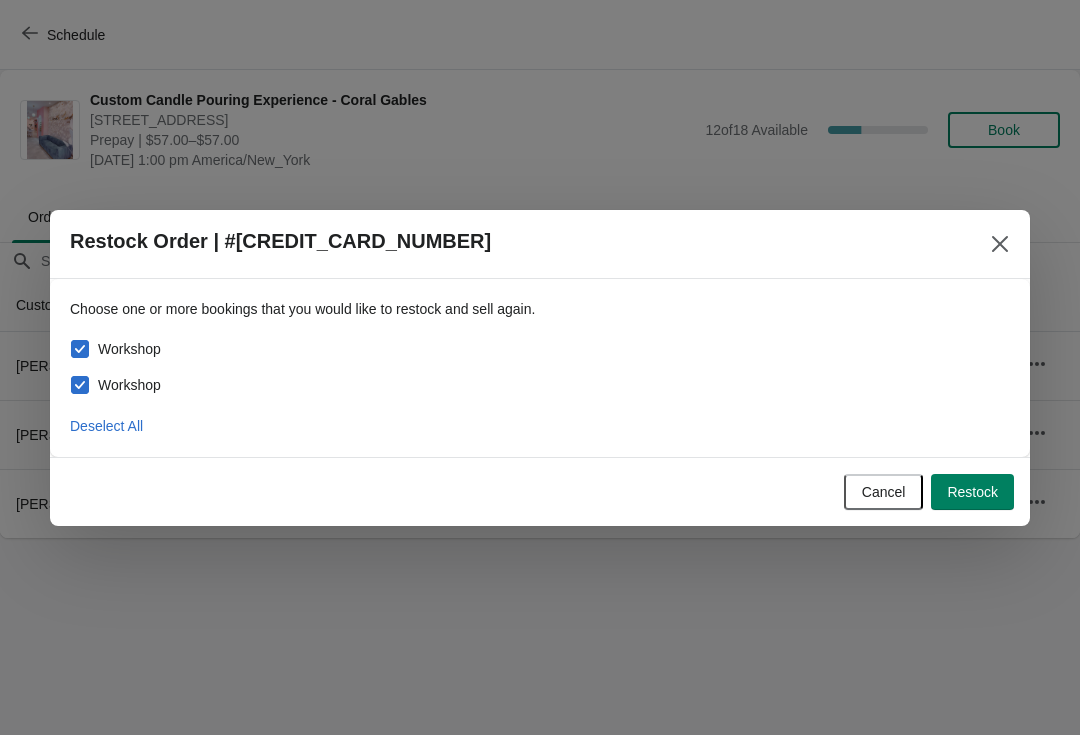 click at bounding box center (1000, 244) 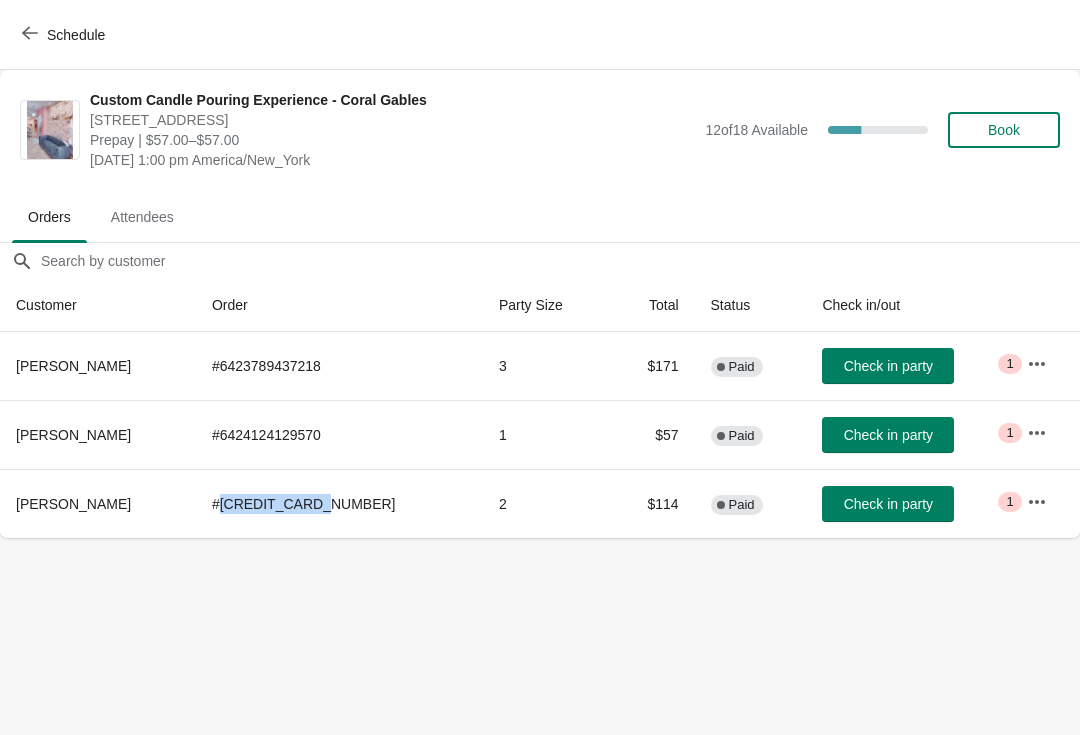 click 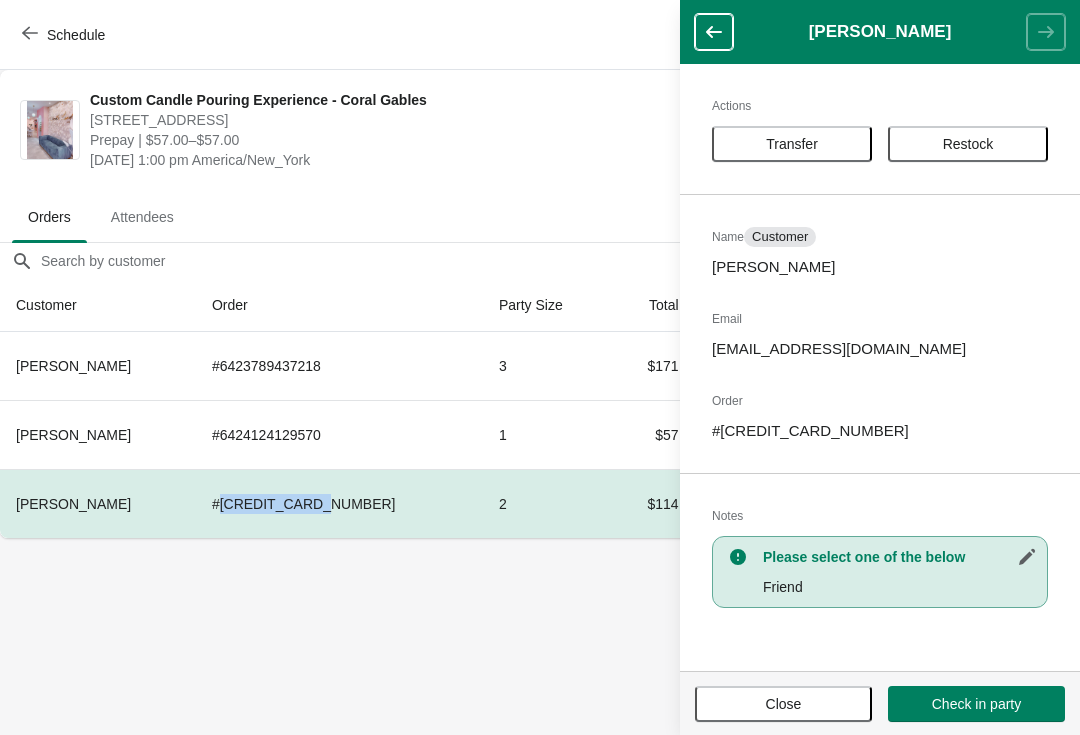 click on "Restock" at bounding box center [968, 144] 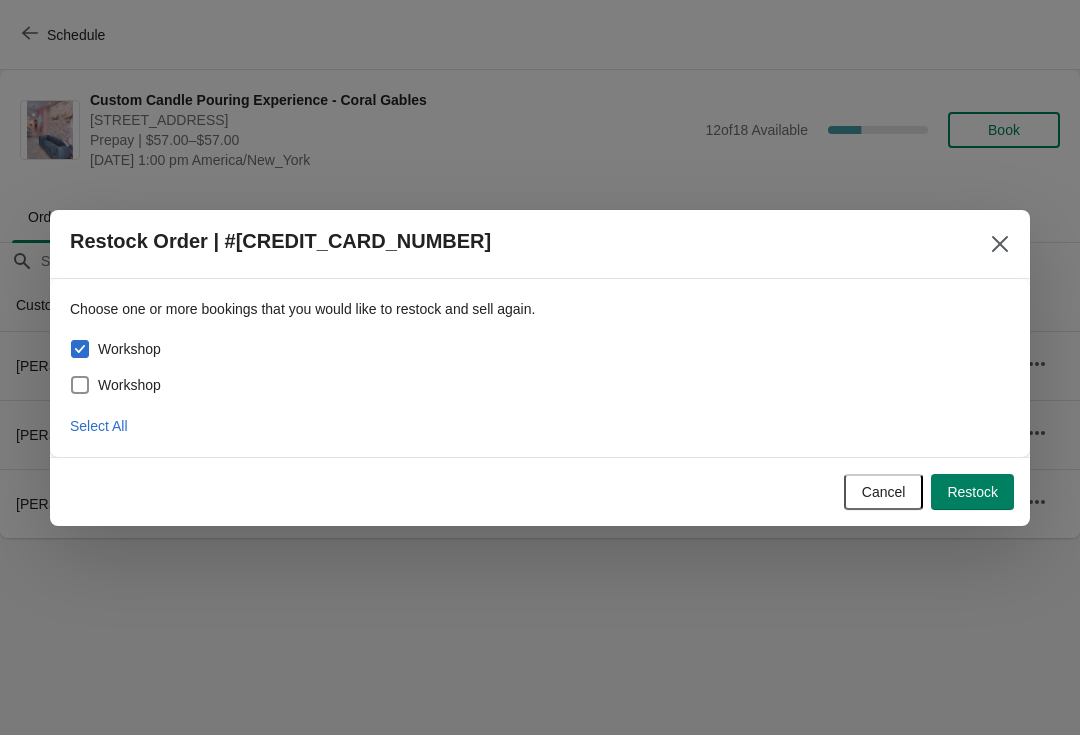 click on "Workshop" at bounding box center [129, 385] 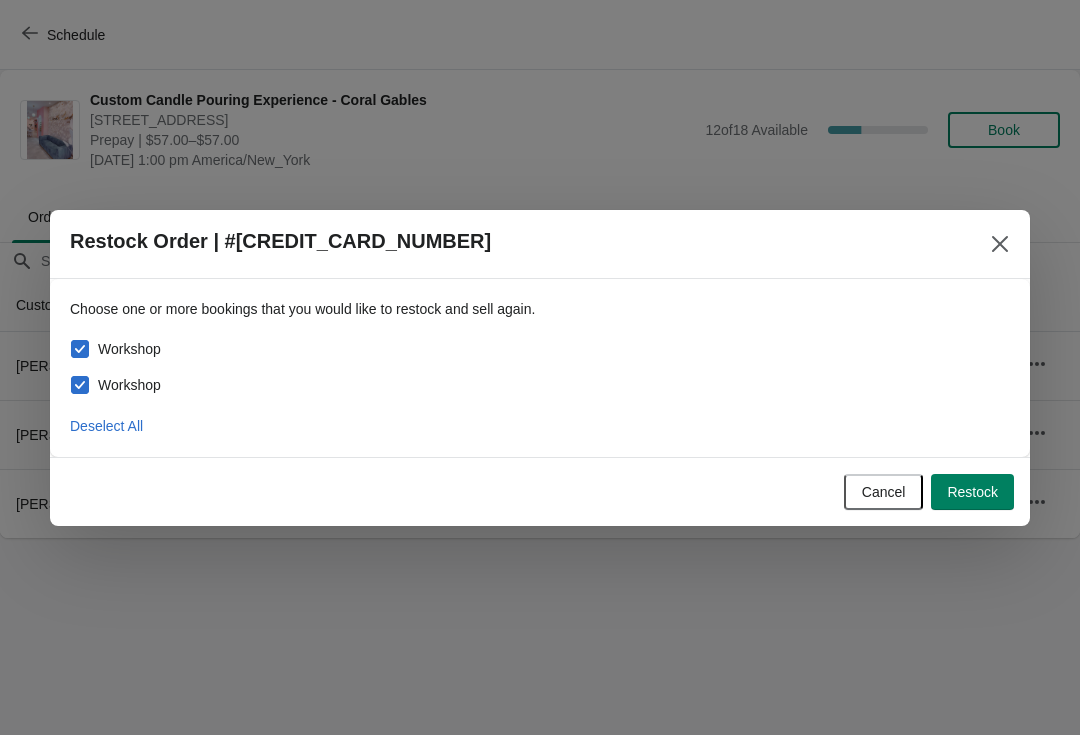 click on "Restock" at bounding box center [972, 492] 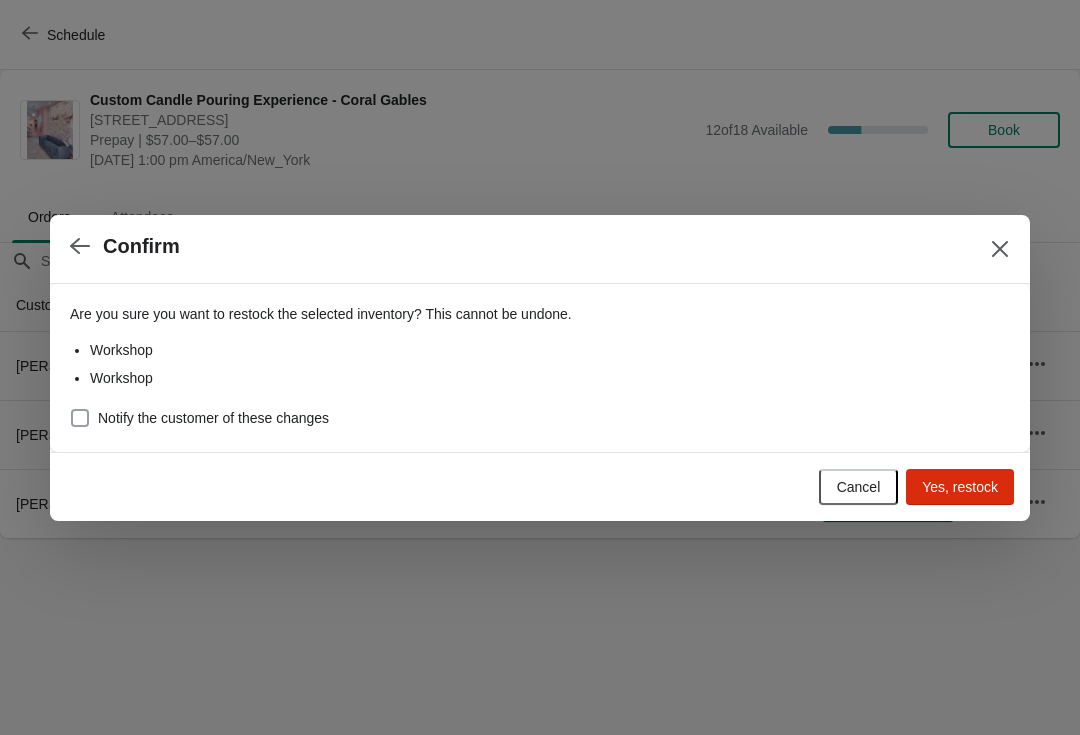 click on "Notify the customer of these changes" at bounding box center (199, 418) 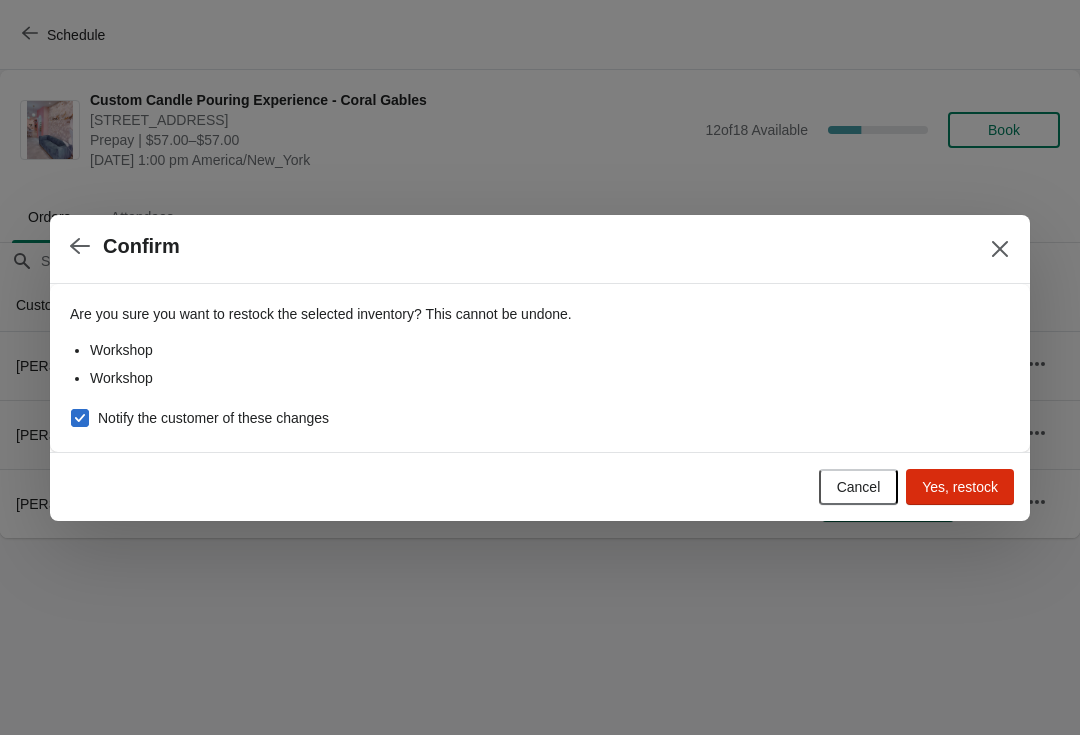 checkbox on "true" 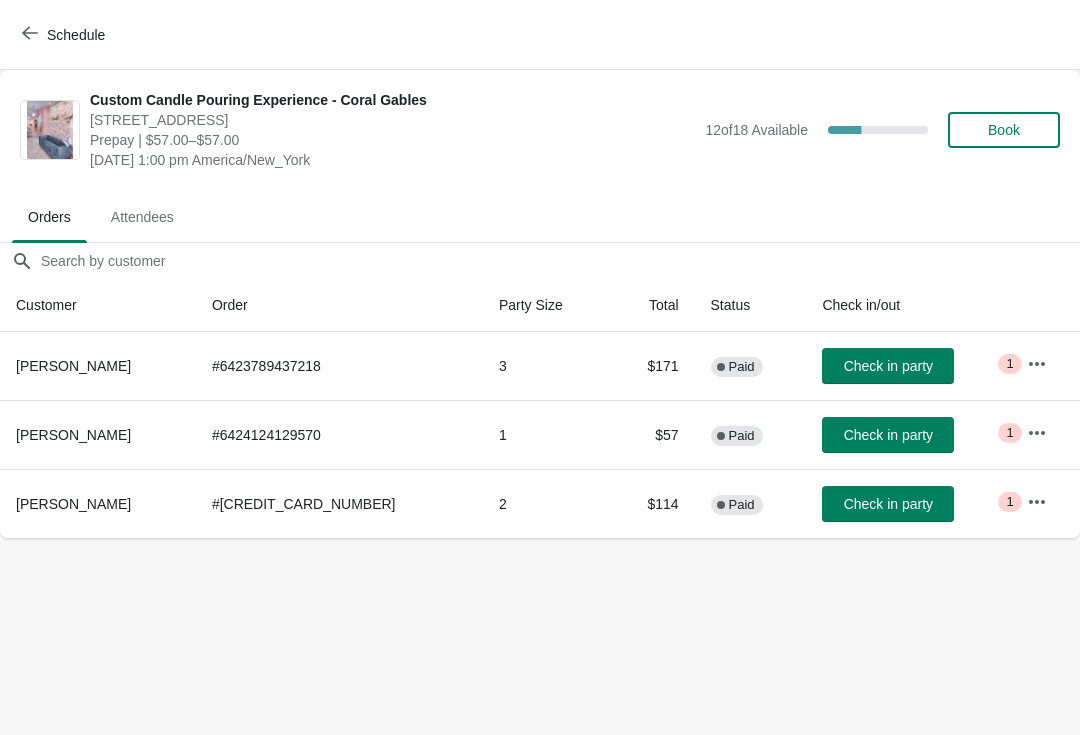 click 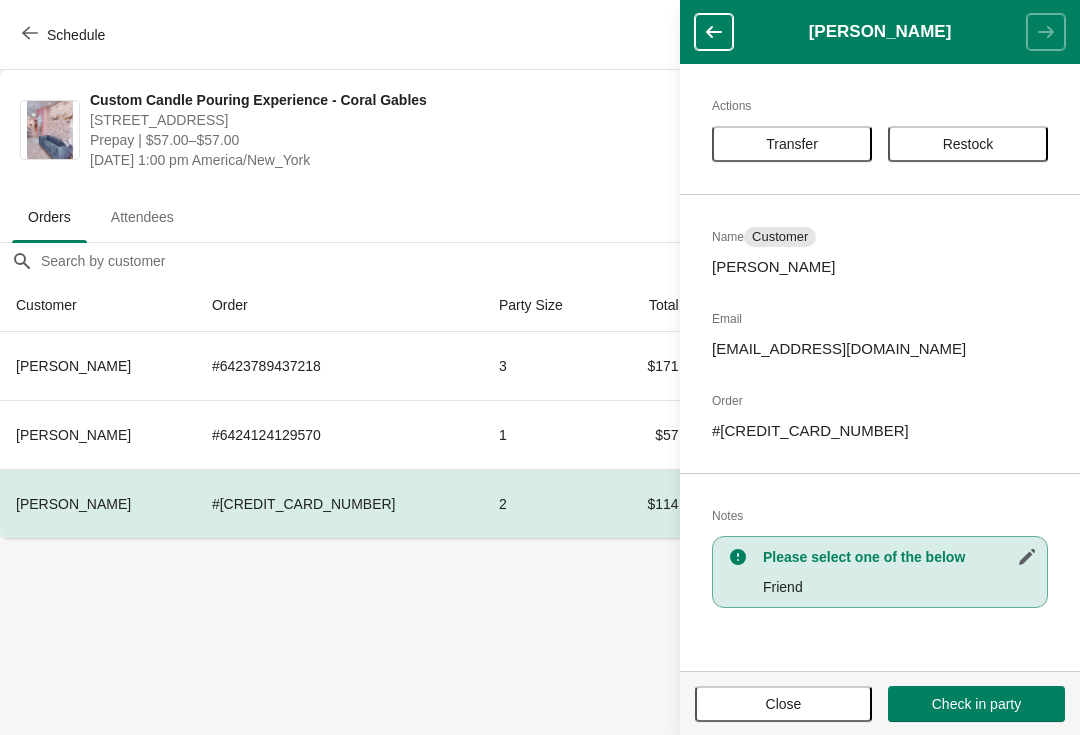 click on "Restock" at bounding box center (968, 144) 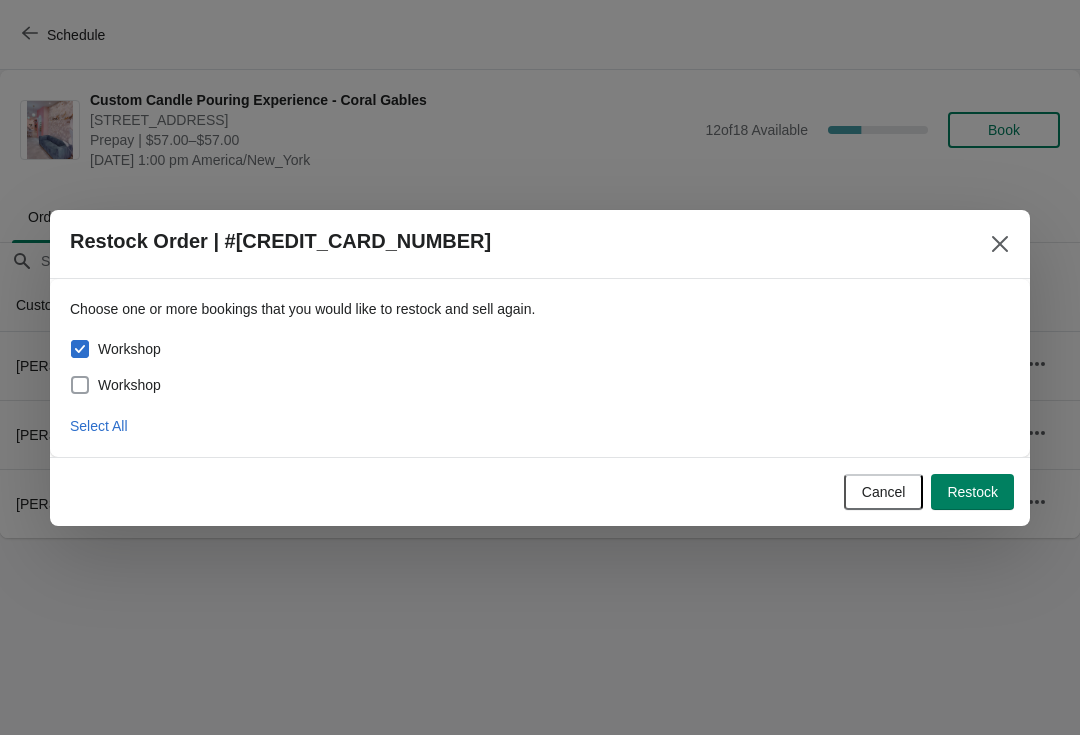 click on "Workshop" at bounding box center [129, 385] 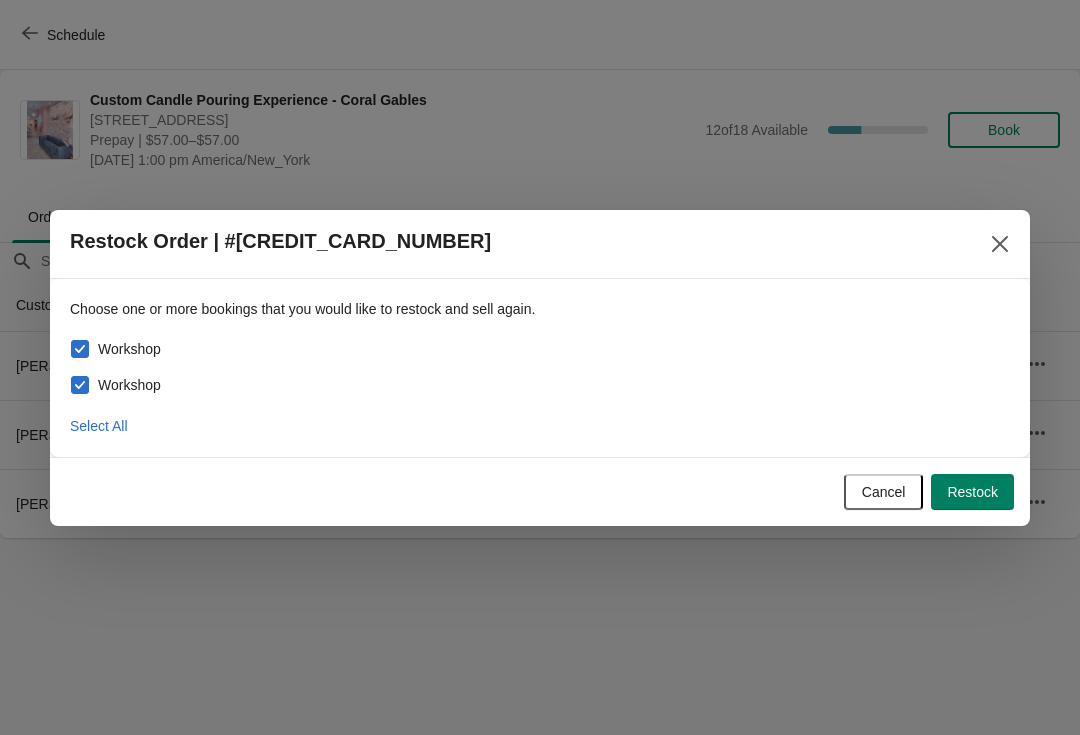 checkbox on "true" 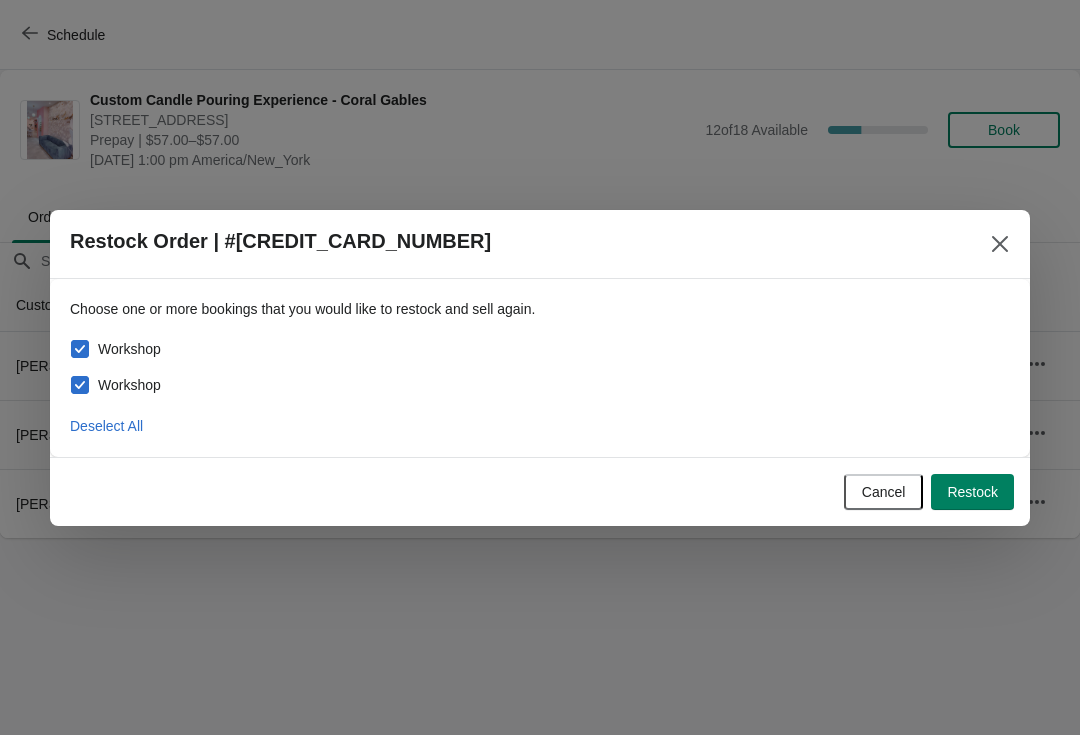 click at bounding box center (1000, 244) 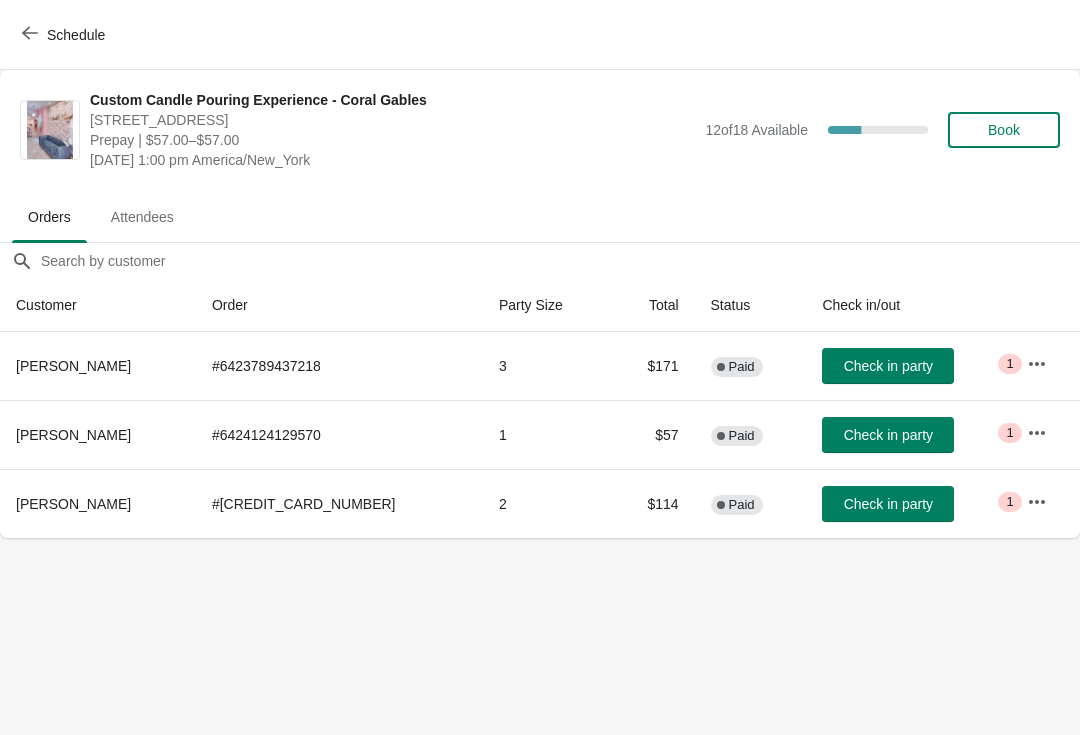 click 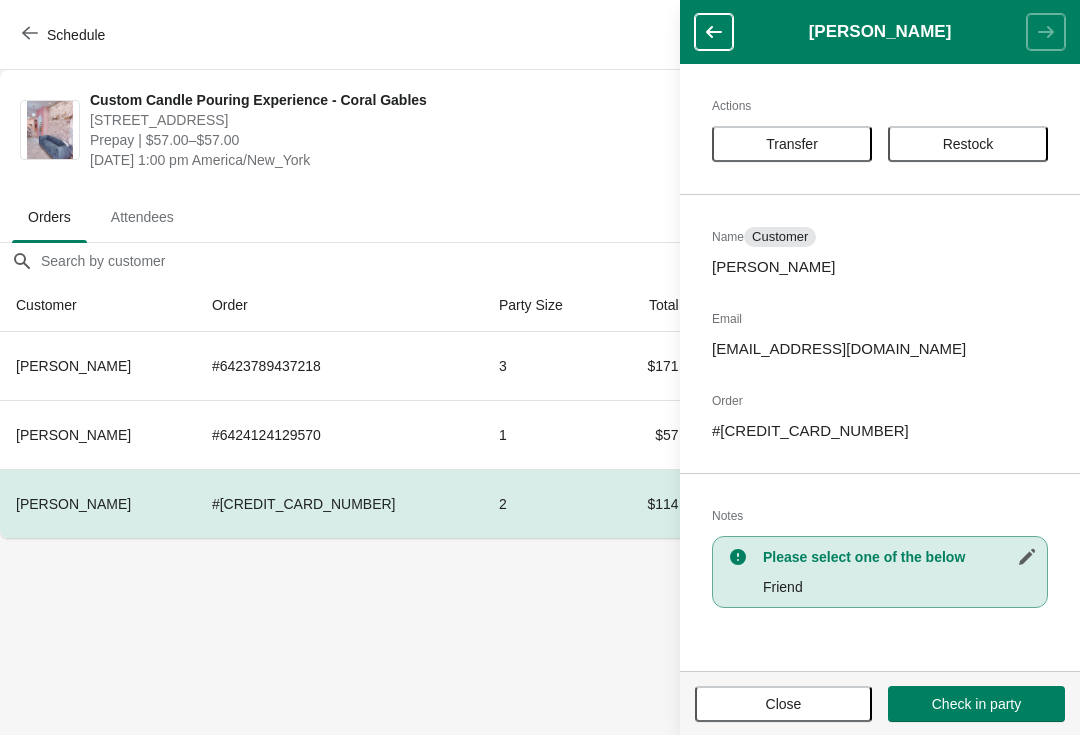 click on "Close" at bounding box center (783, 704) 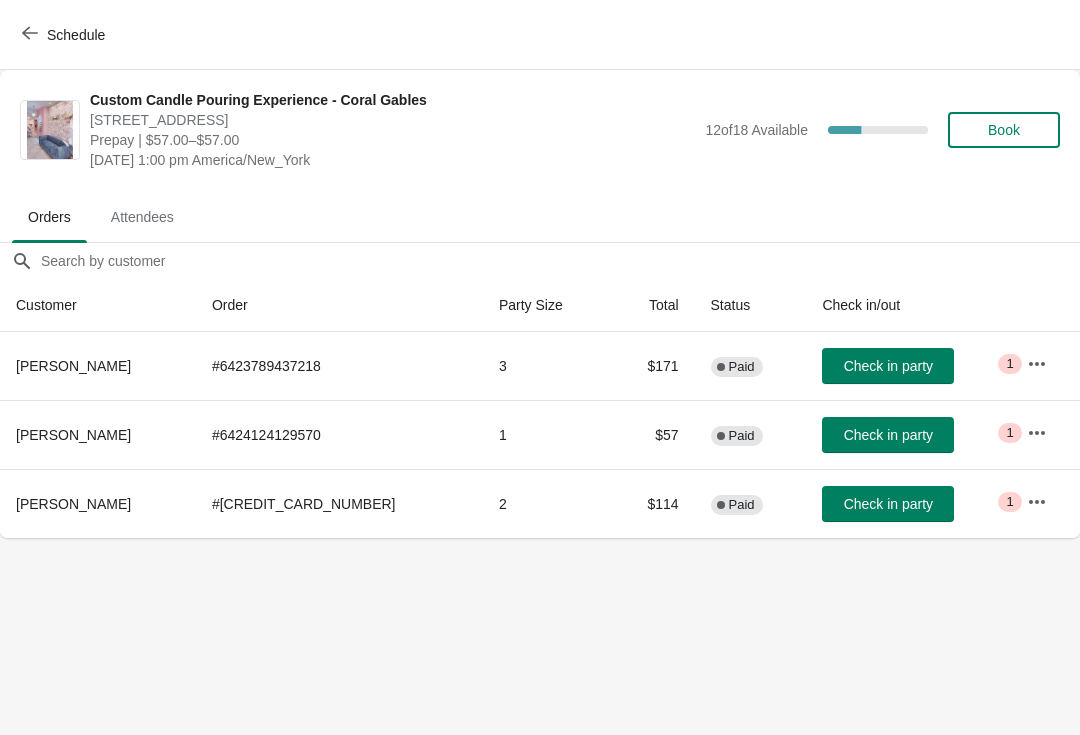 click on "Check in party" at bounding box center [888, 504] 